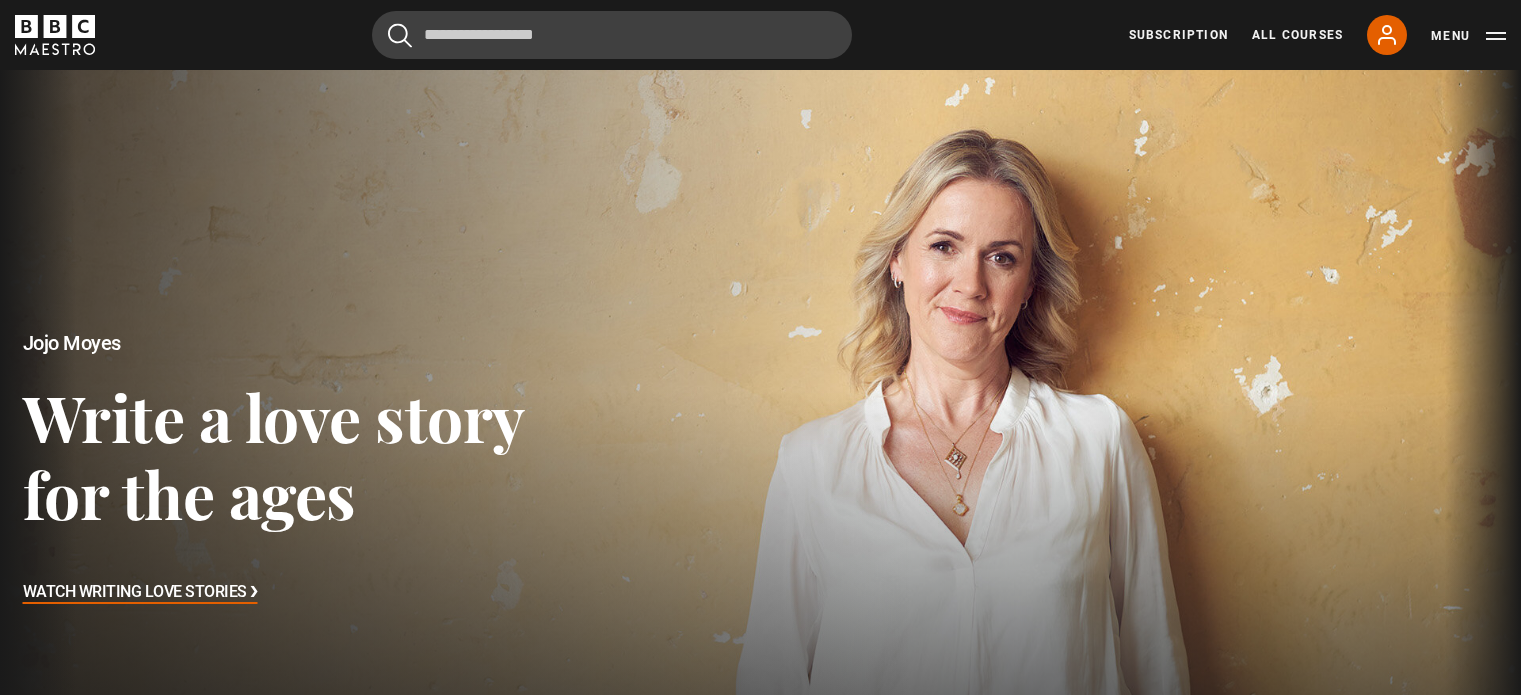 scroll, scrollTop: 0, scrollLeft: 0, axis: both 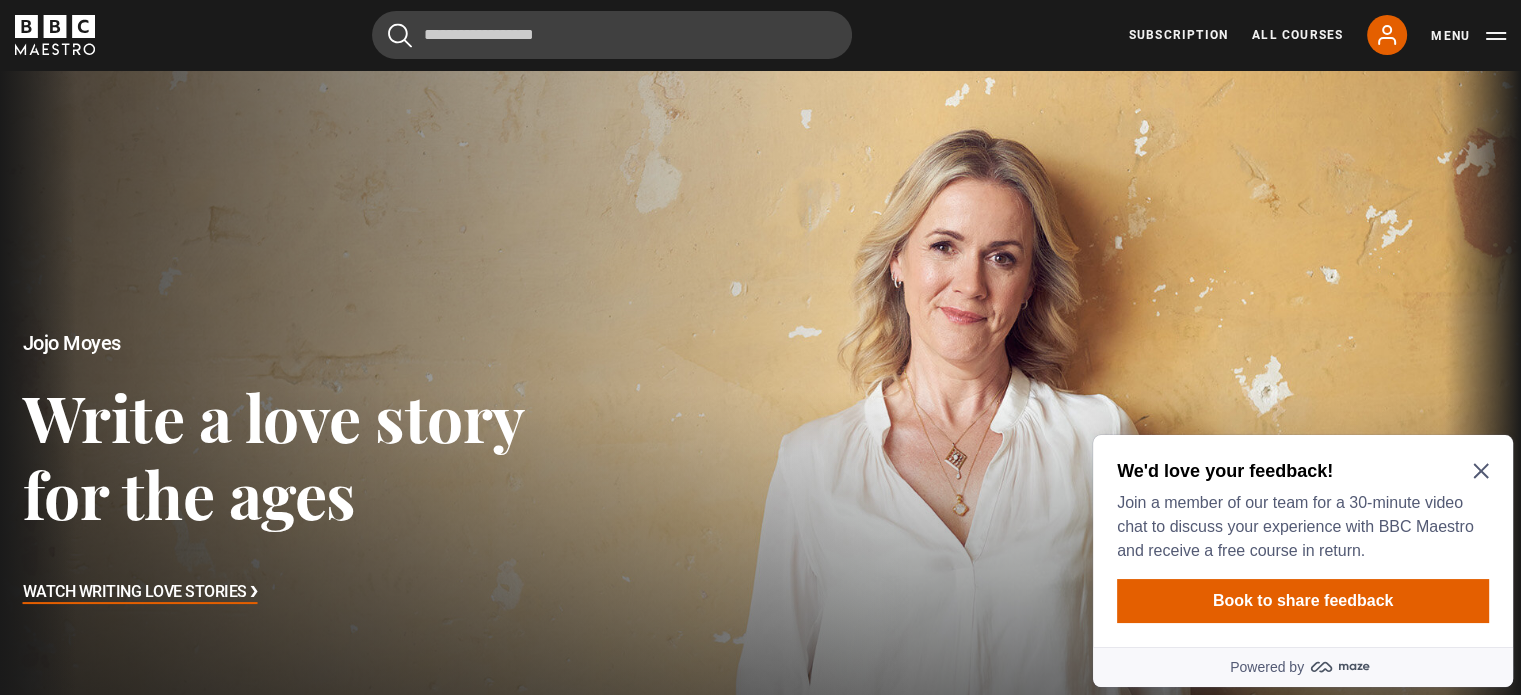 click 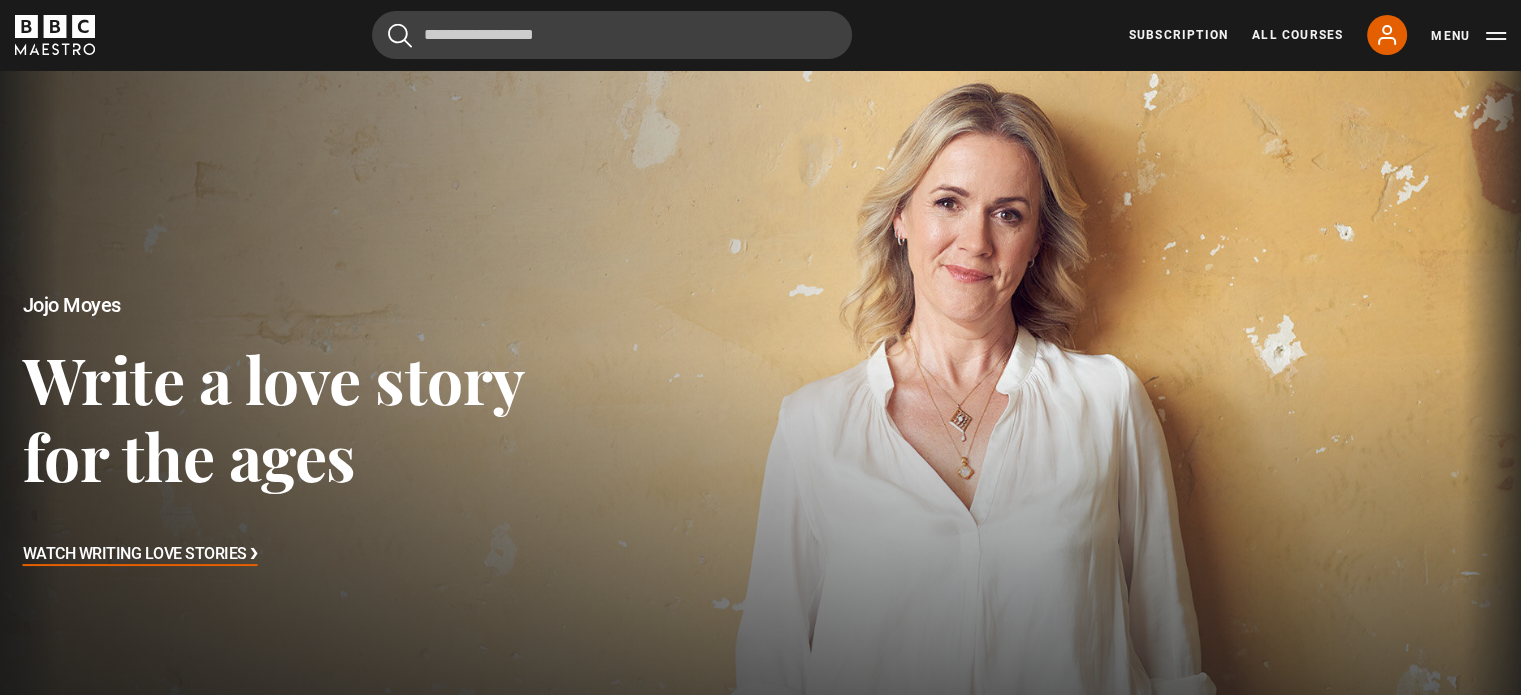 scroll, scrollTop: 0, scrollLeft: 0, axis: both 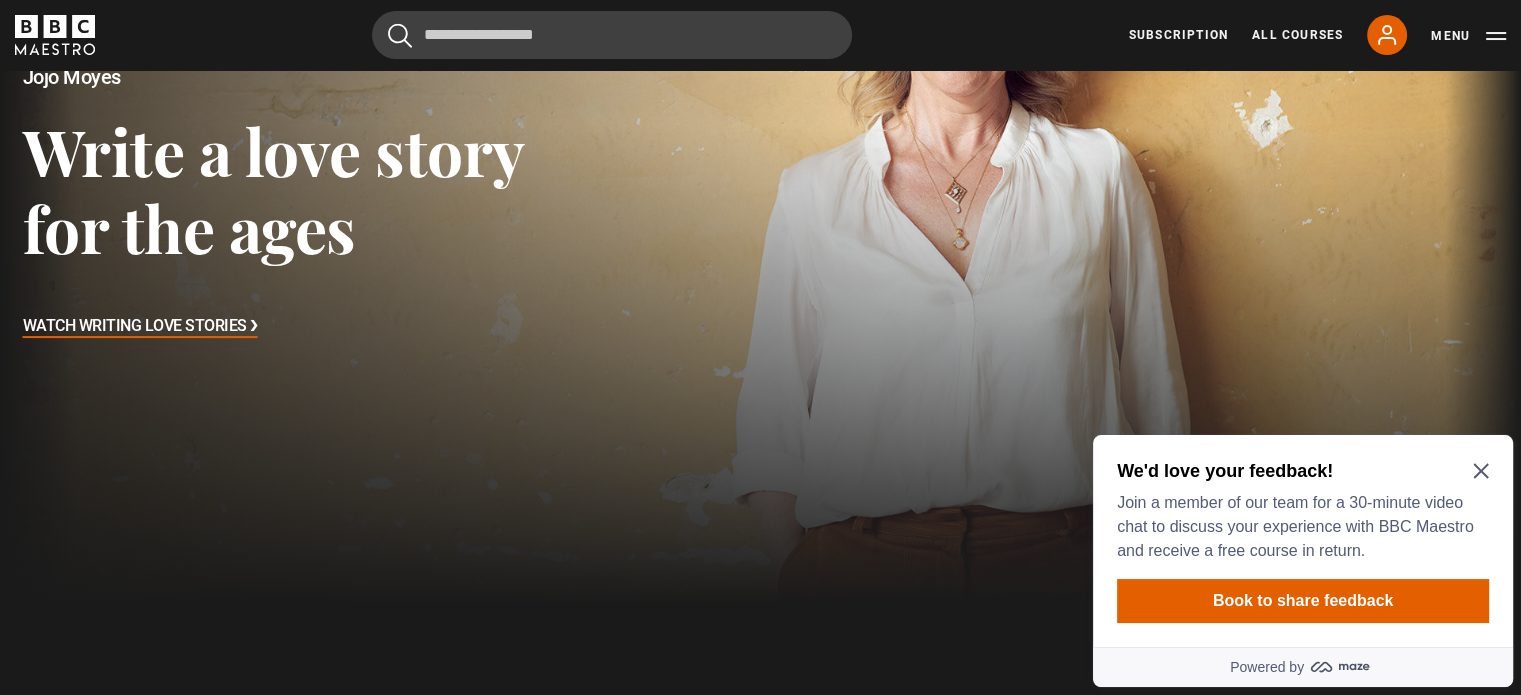click 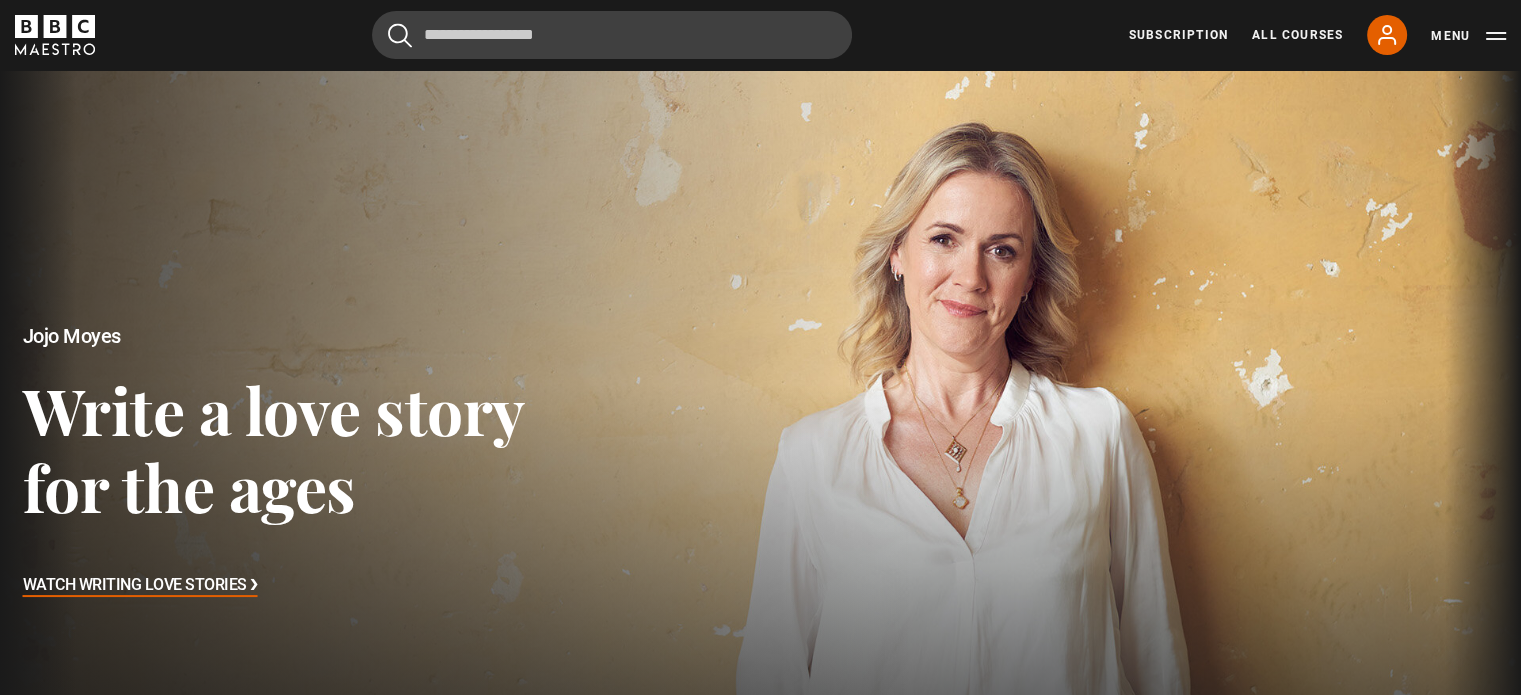 scroll, scrollTop: 0, scrollLeft: 0, axis: both 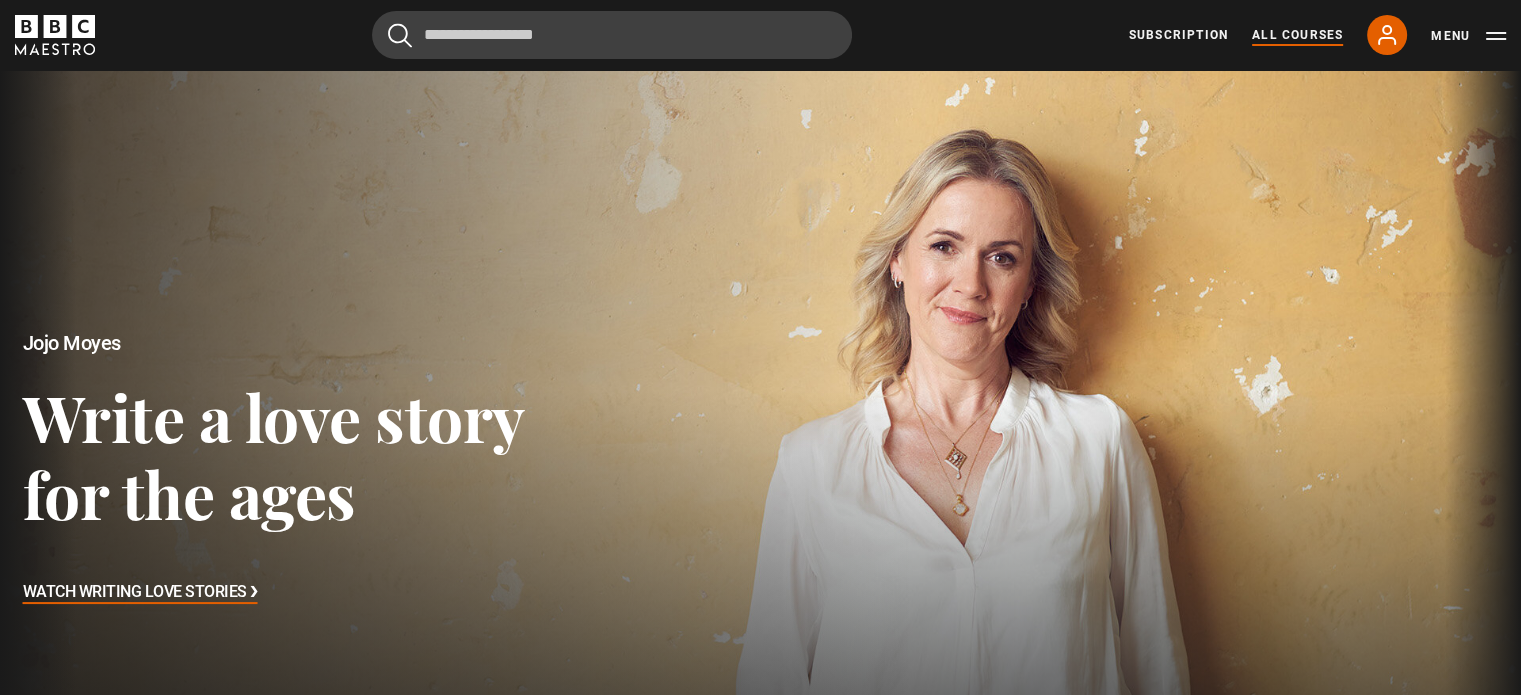 click on "All Courses" at bounding box center (1297, 35) 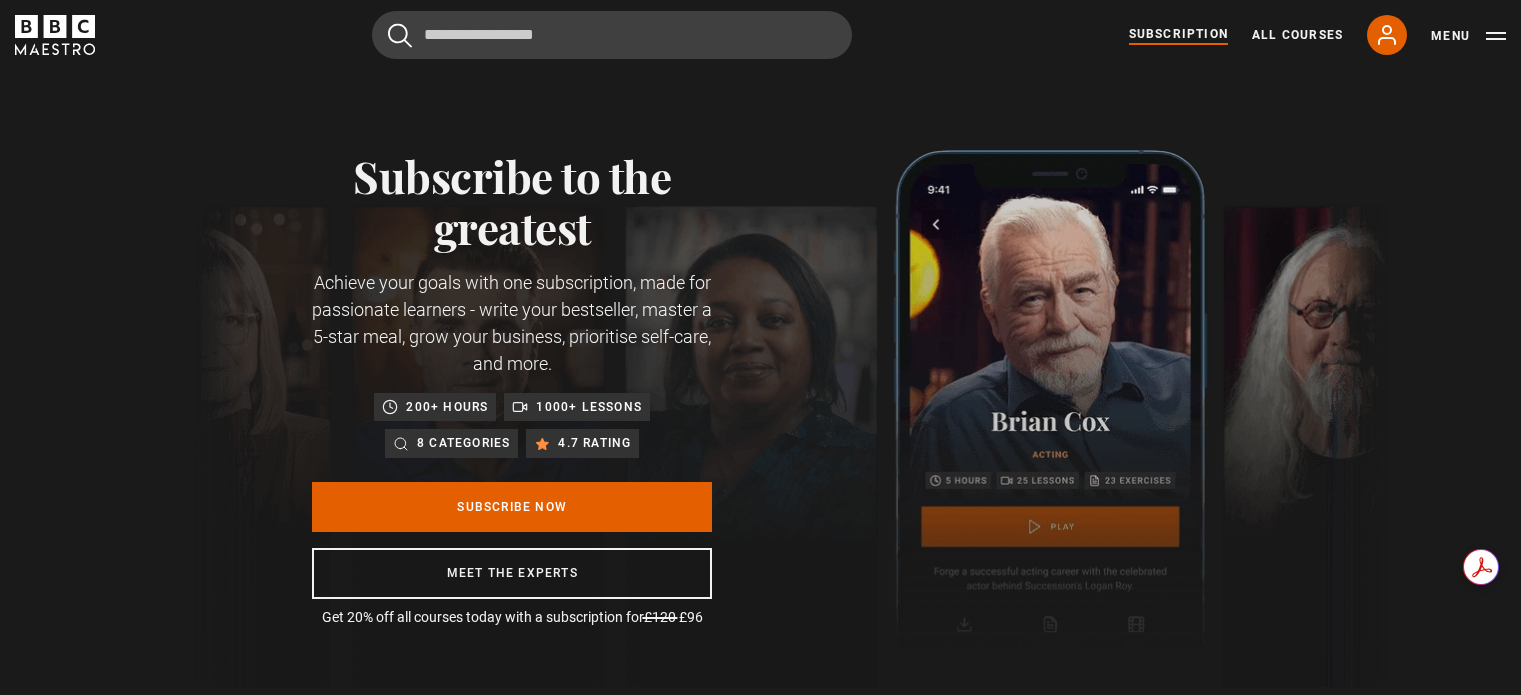 scroll, scrollTop: 0, scrollLeft: 0, axis: both 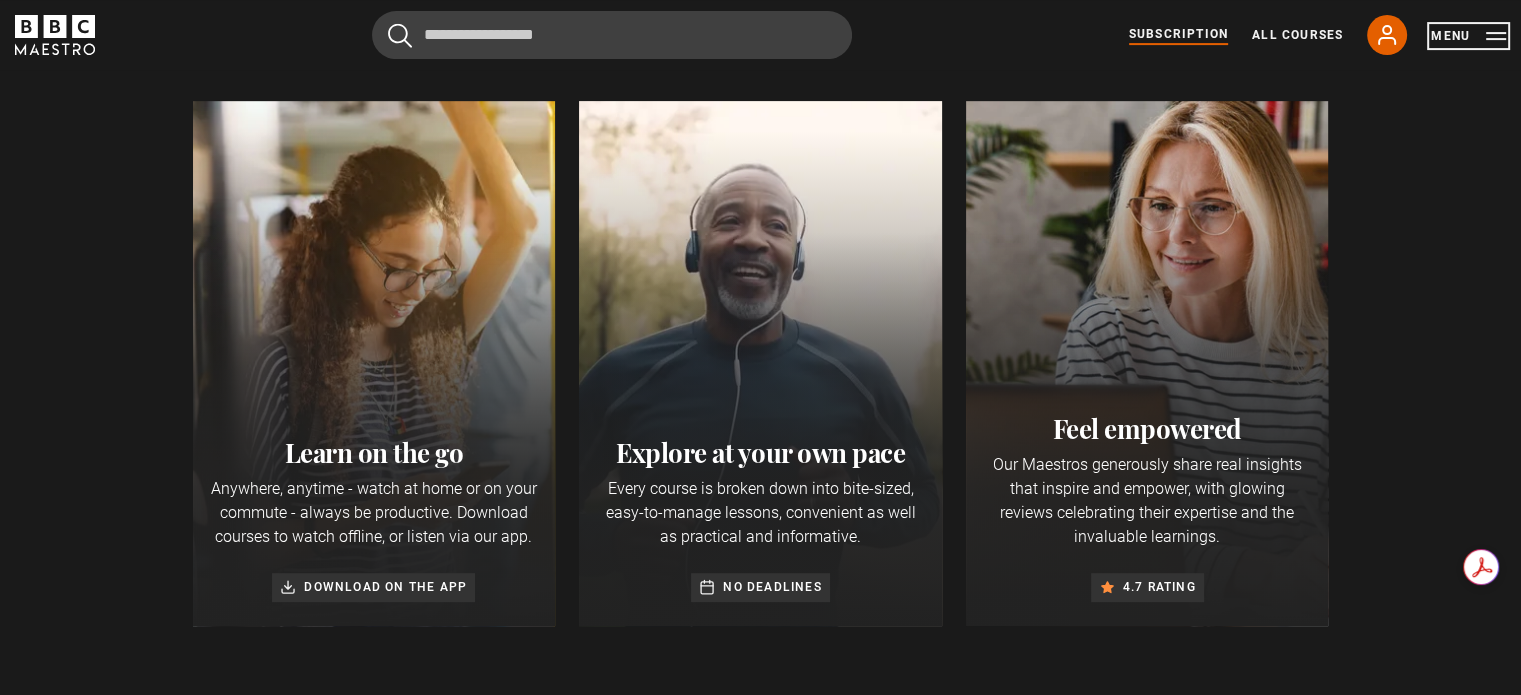 click on "Menu" at bounding box center (1468, 36) 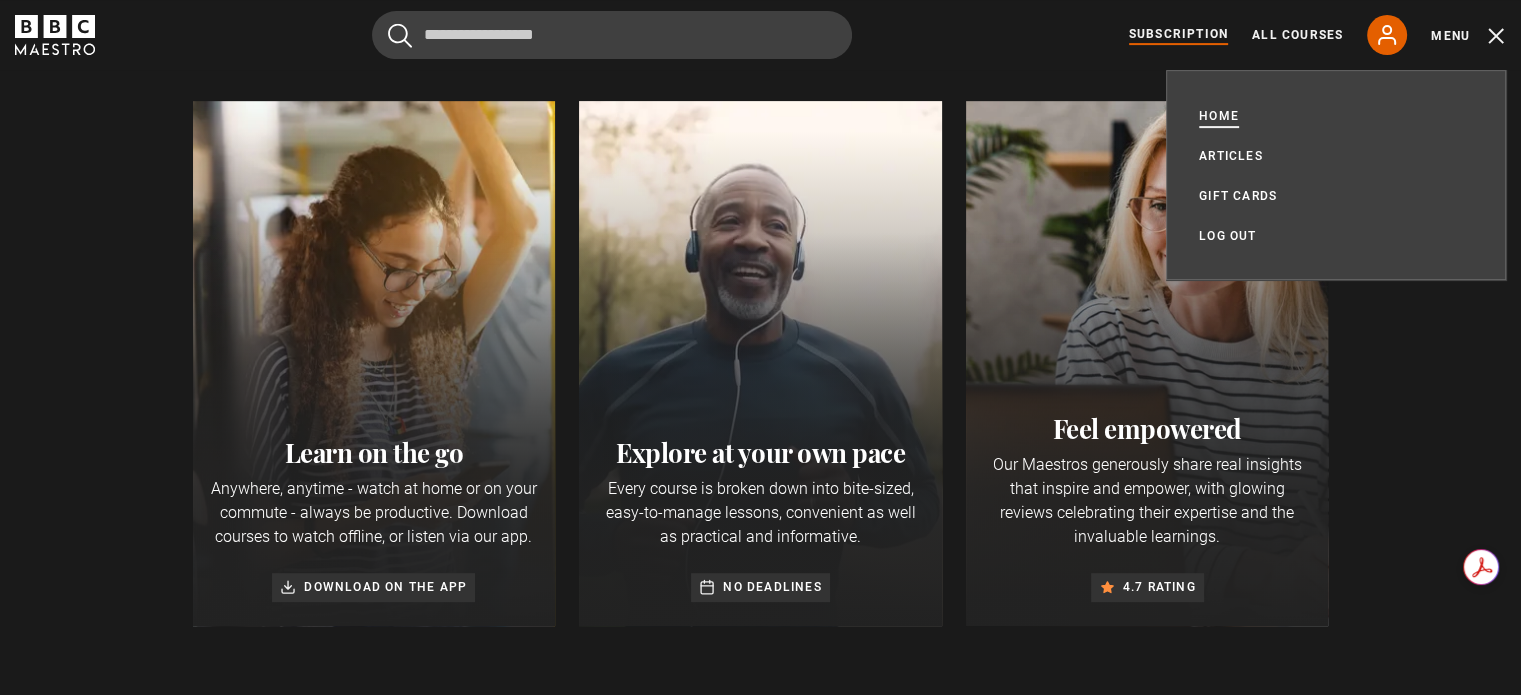 click on "Home" at bounding box center [1219, 116] 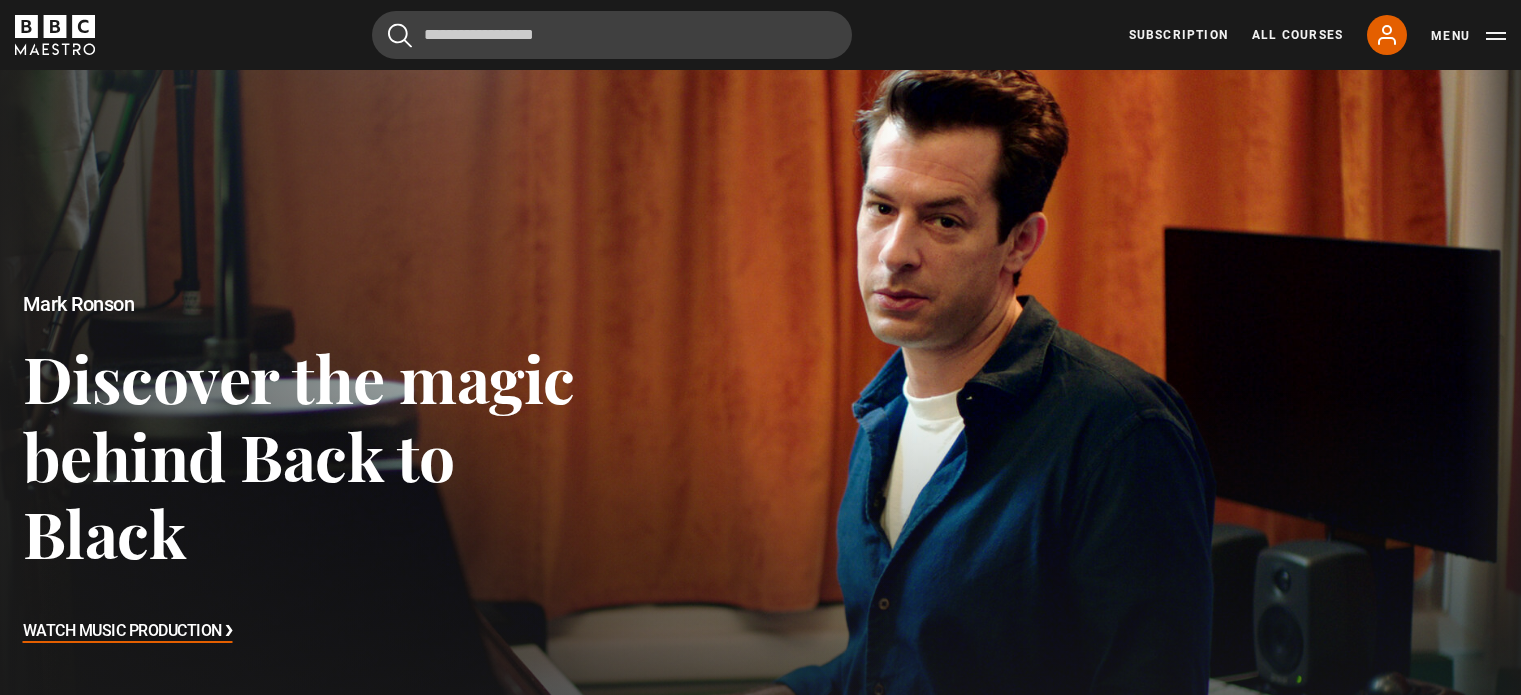 scroll, scrollTop: 400, scrollLeft: 0, axis: vertical 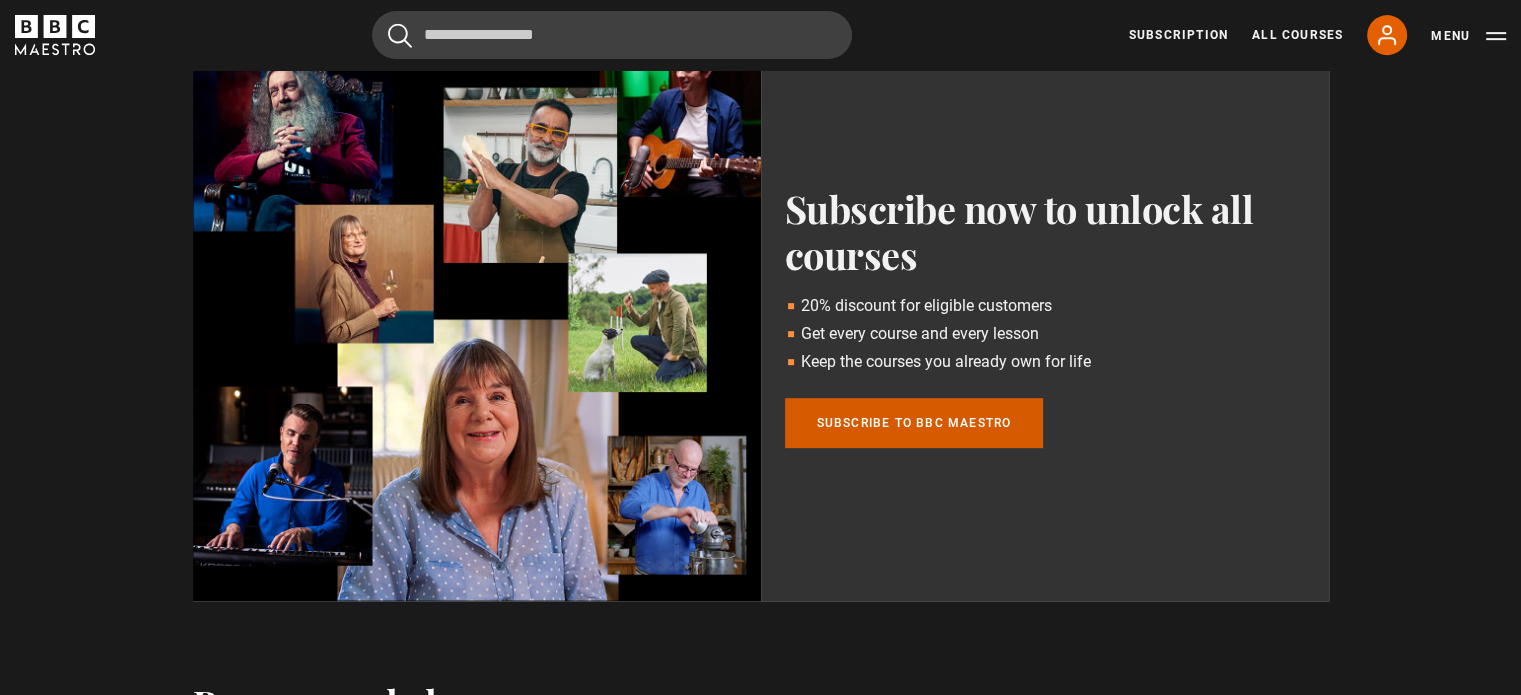 click on "Subscribe to BBC Maestro" at bounding box center [914, 423] 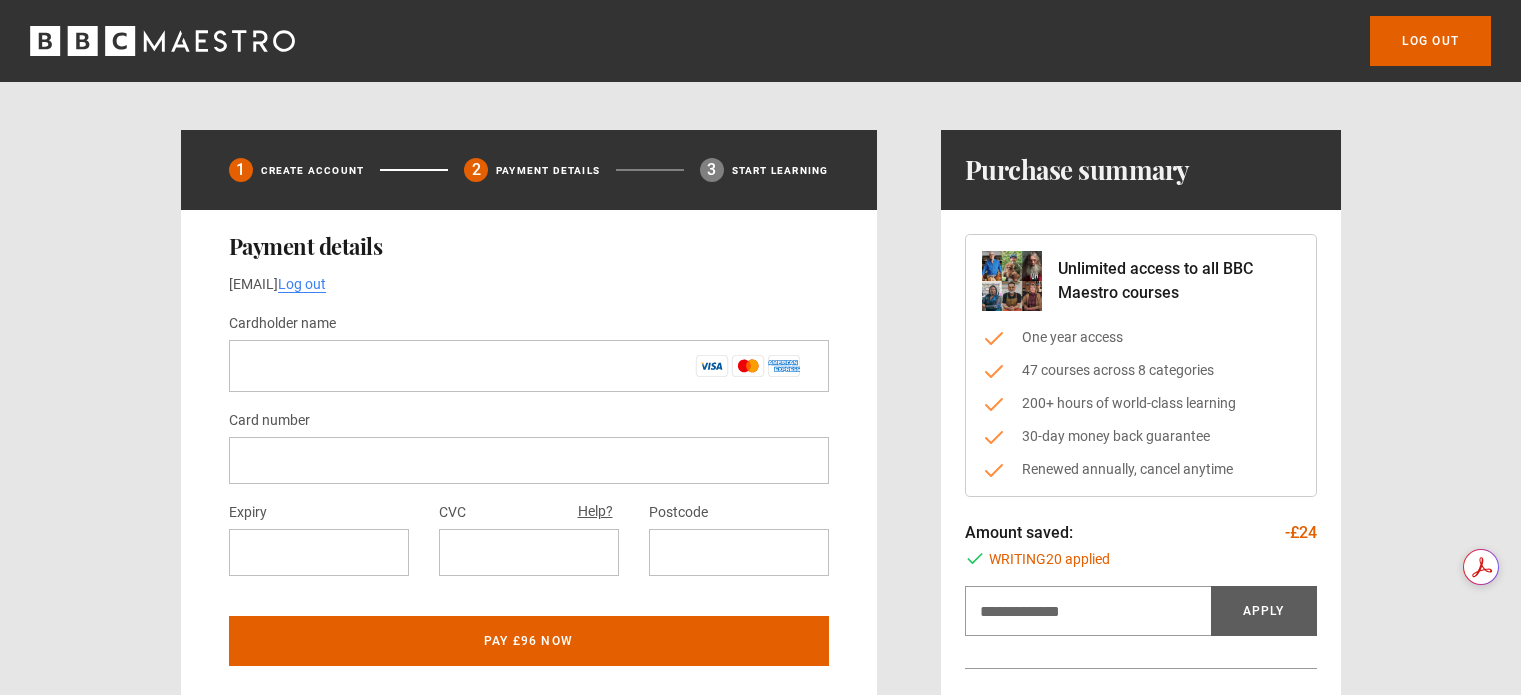 scroll, scrollTop: 0, scrollLeft: 0, axis: both 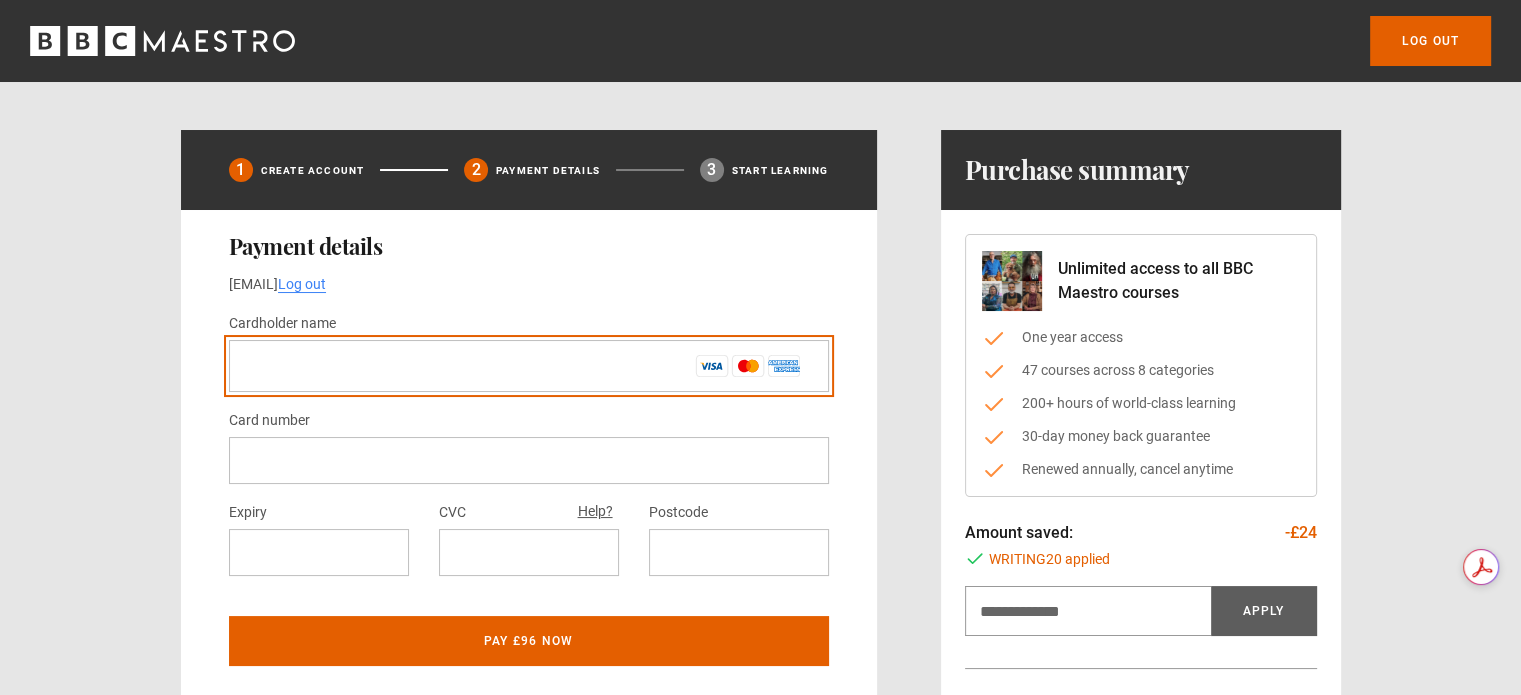 click on "Cardholder name  *" at bounding box center [529, 366] 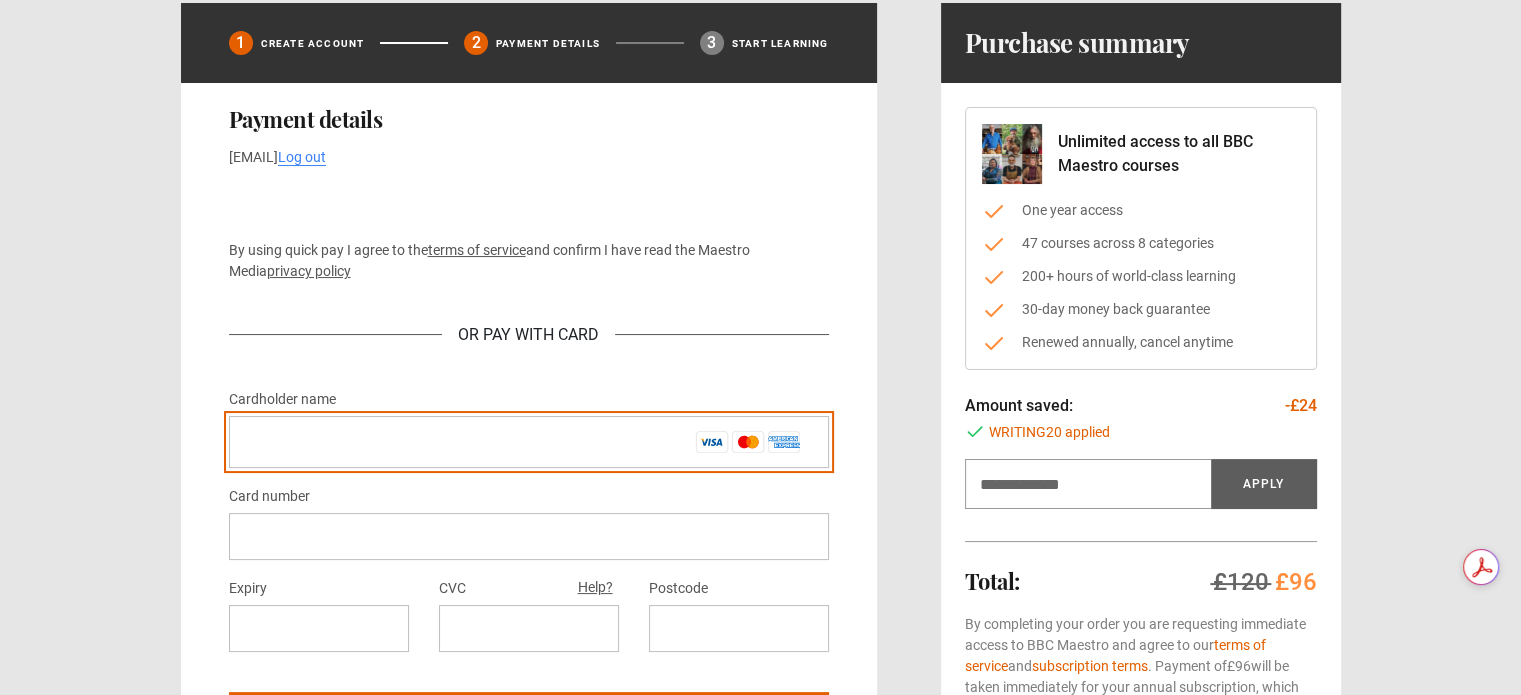 scroll, scrollTop: 266, scrollLeft: 0, axis: vertical 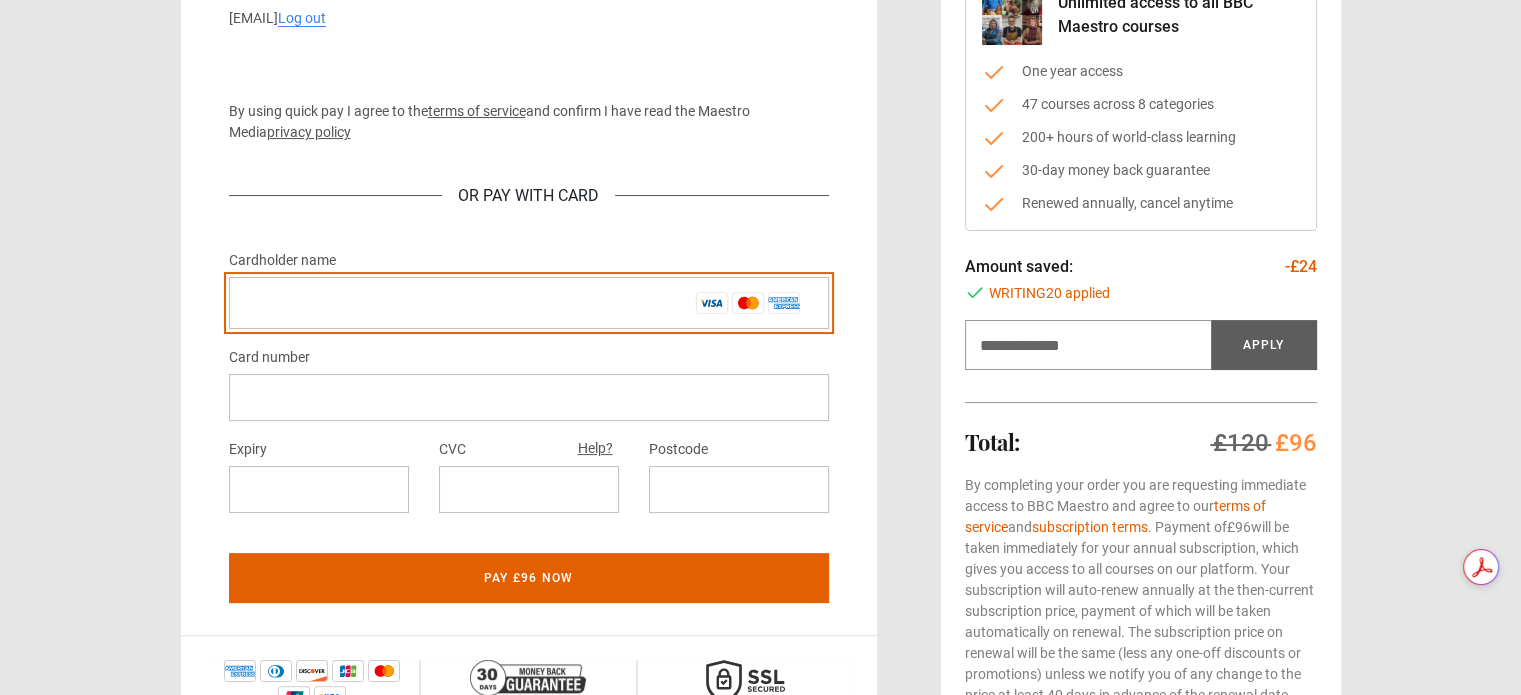 click on "Cardholder name  *" at bounding box center (529, 303) 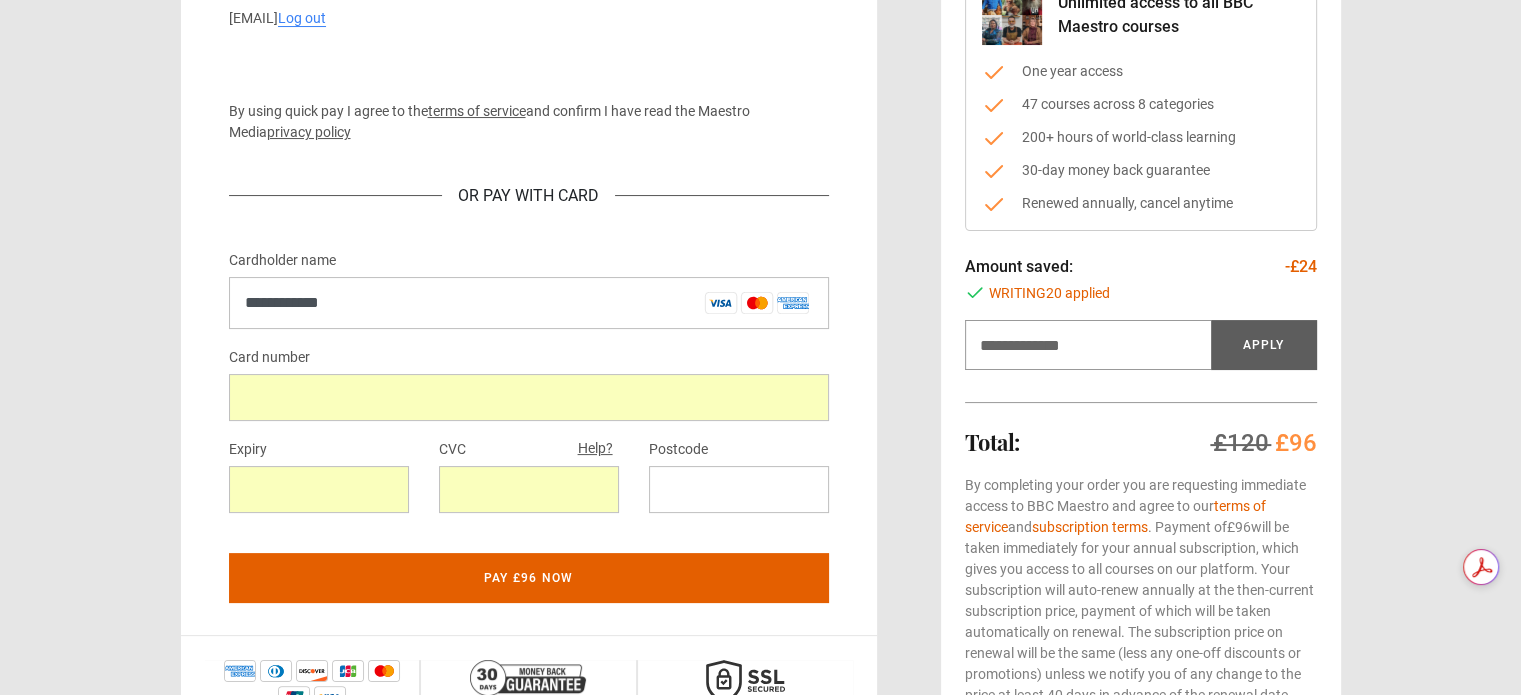 click on "Total:
£120   £96" at bounding box center [1141, 430] 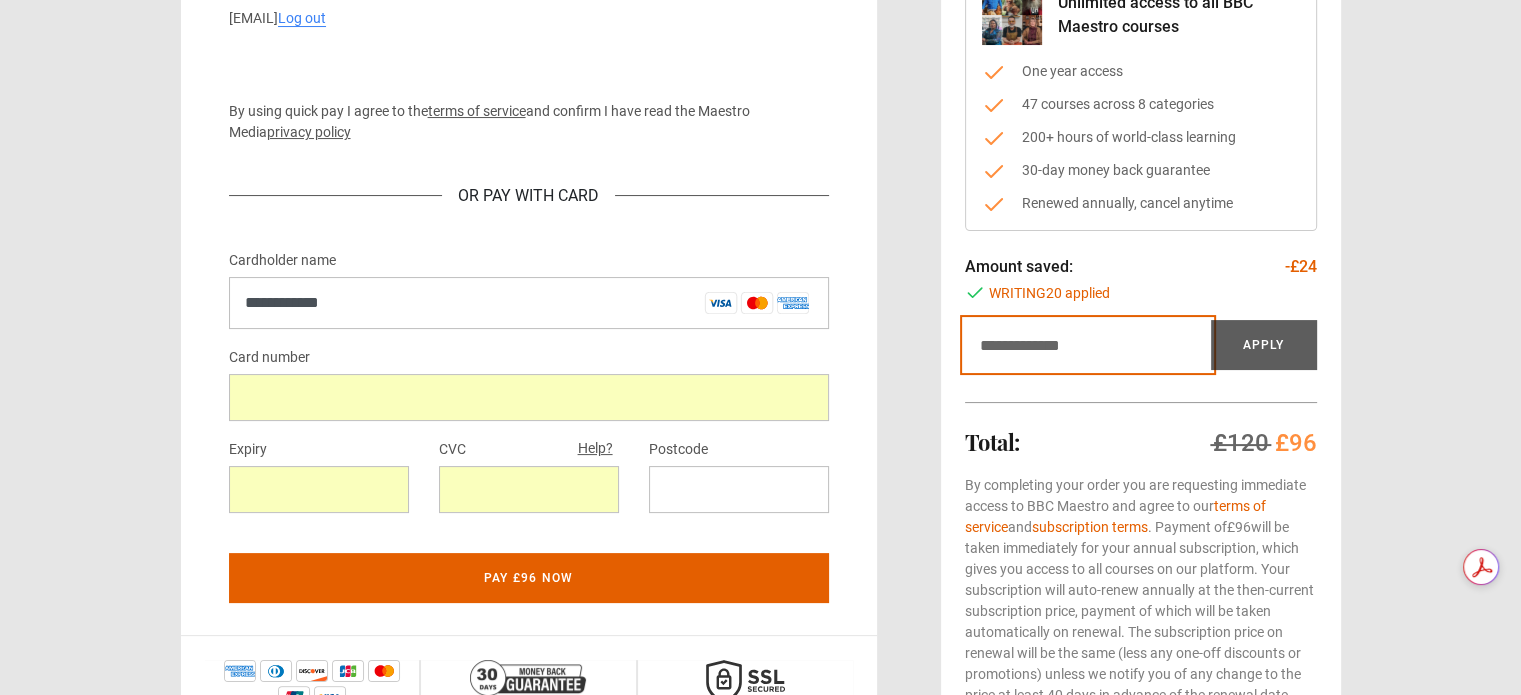 click on "Discount code" at bounding box center (1088, 345) 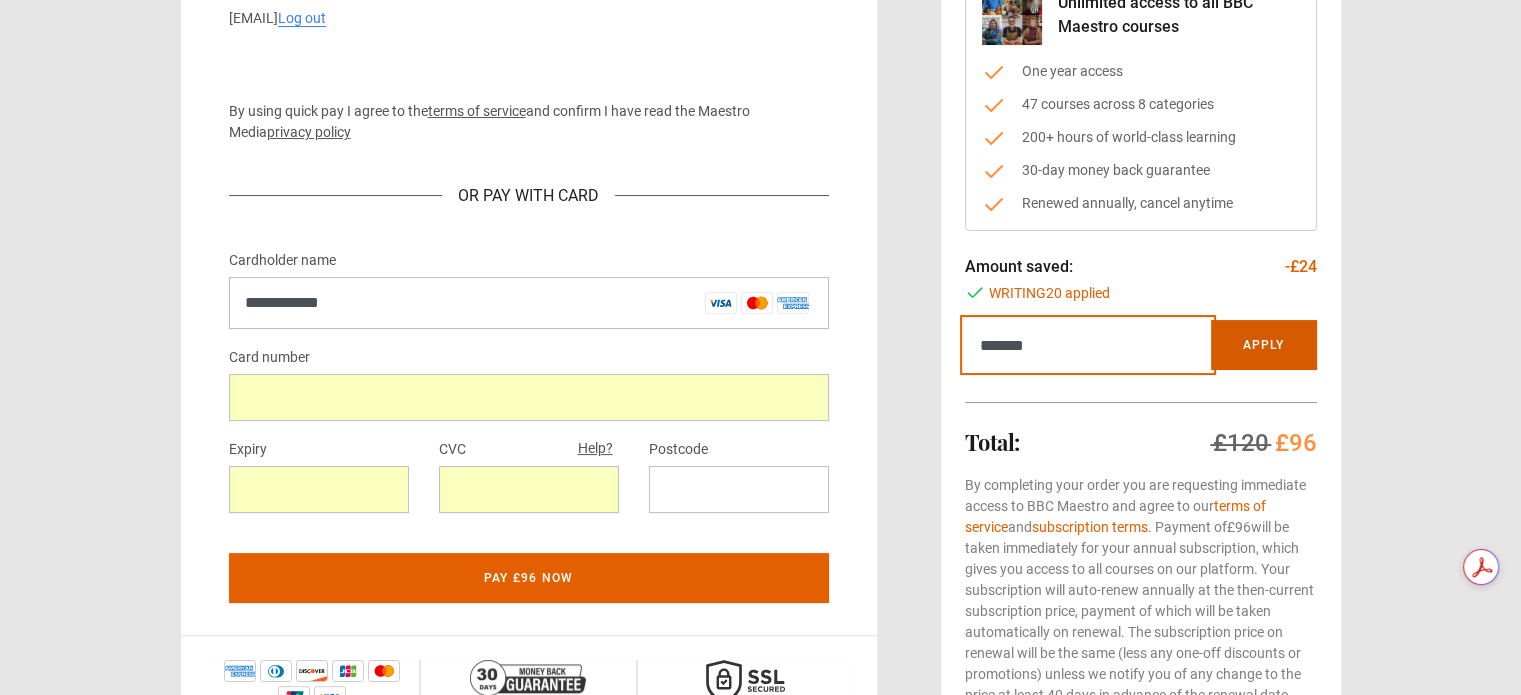 type on "*******" 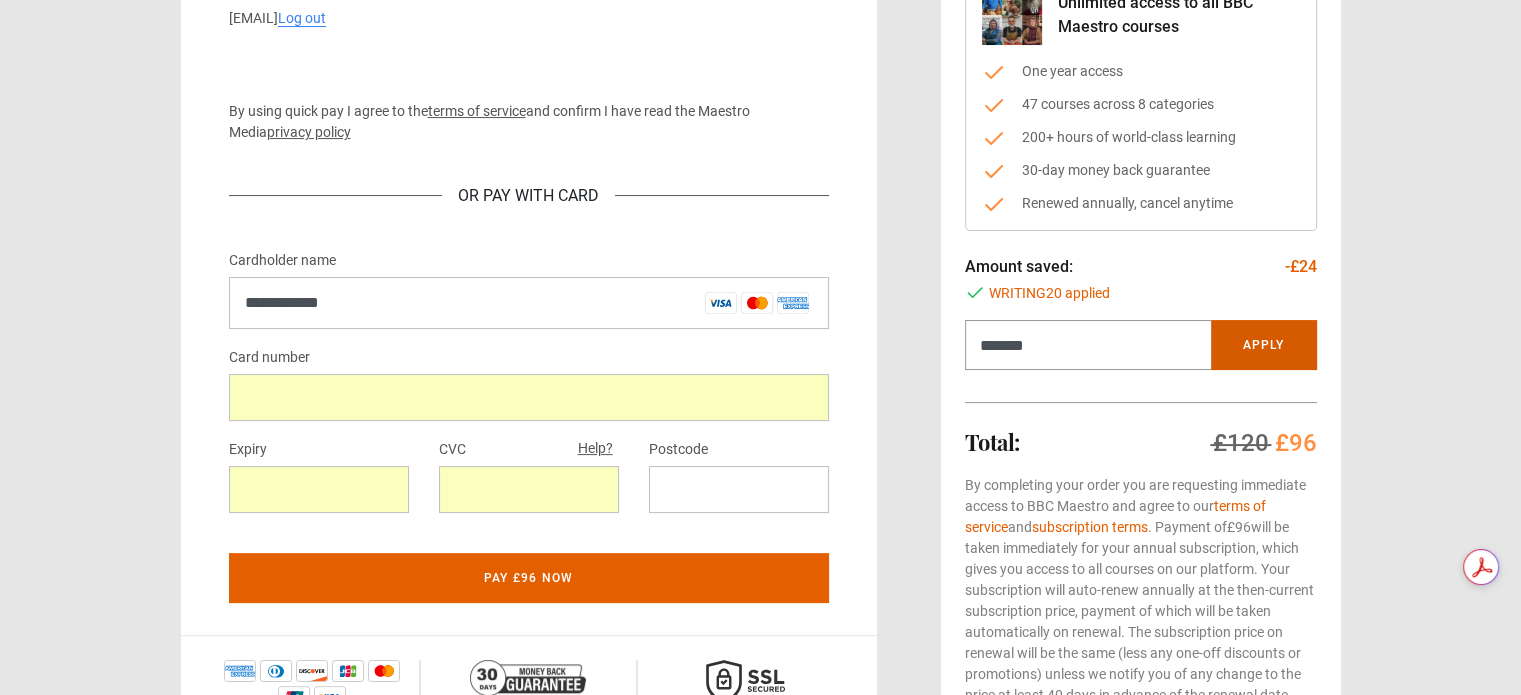 click on "Apply" at bounding box center [1264, 345] 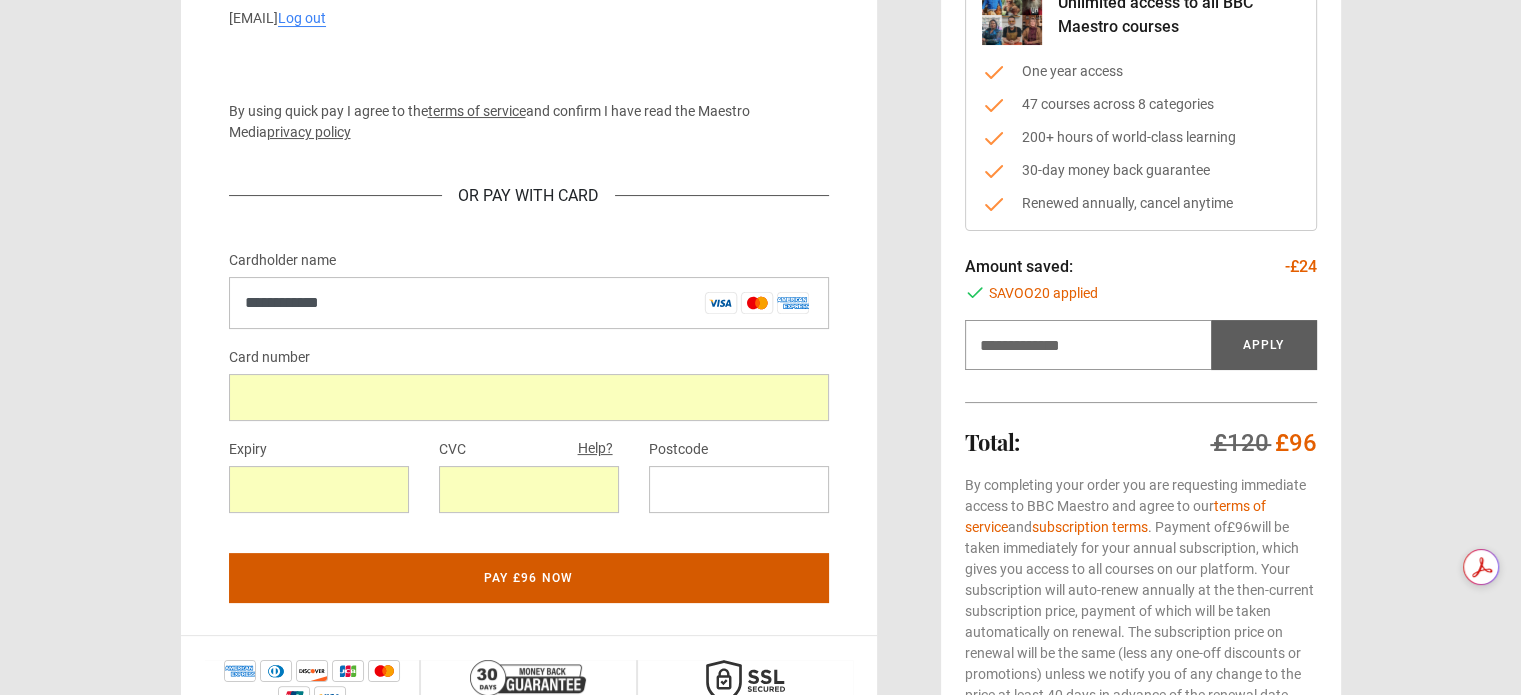 drag, startPoint x: 516, startPoint y: 575, endPoint x: 746, endPoint y: 615, distance: 233.45235 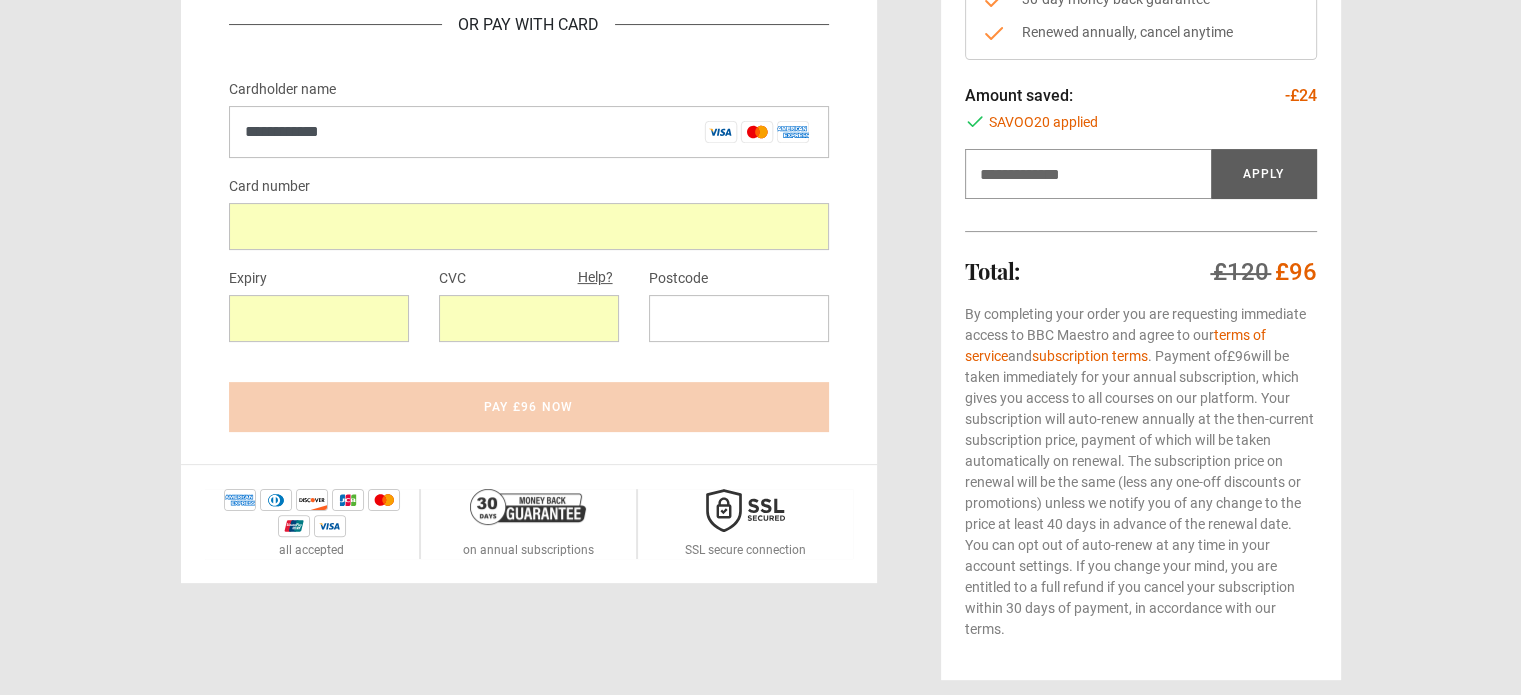 scroll, scrollTop: 400, scrollLeft: 0, axis: vertical 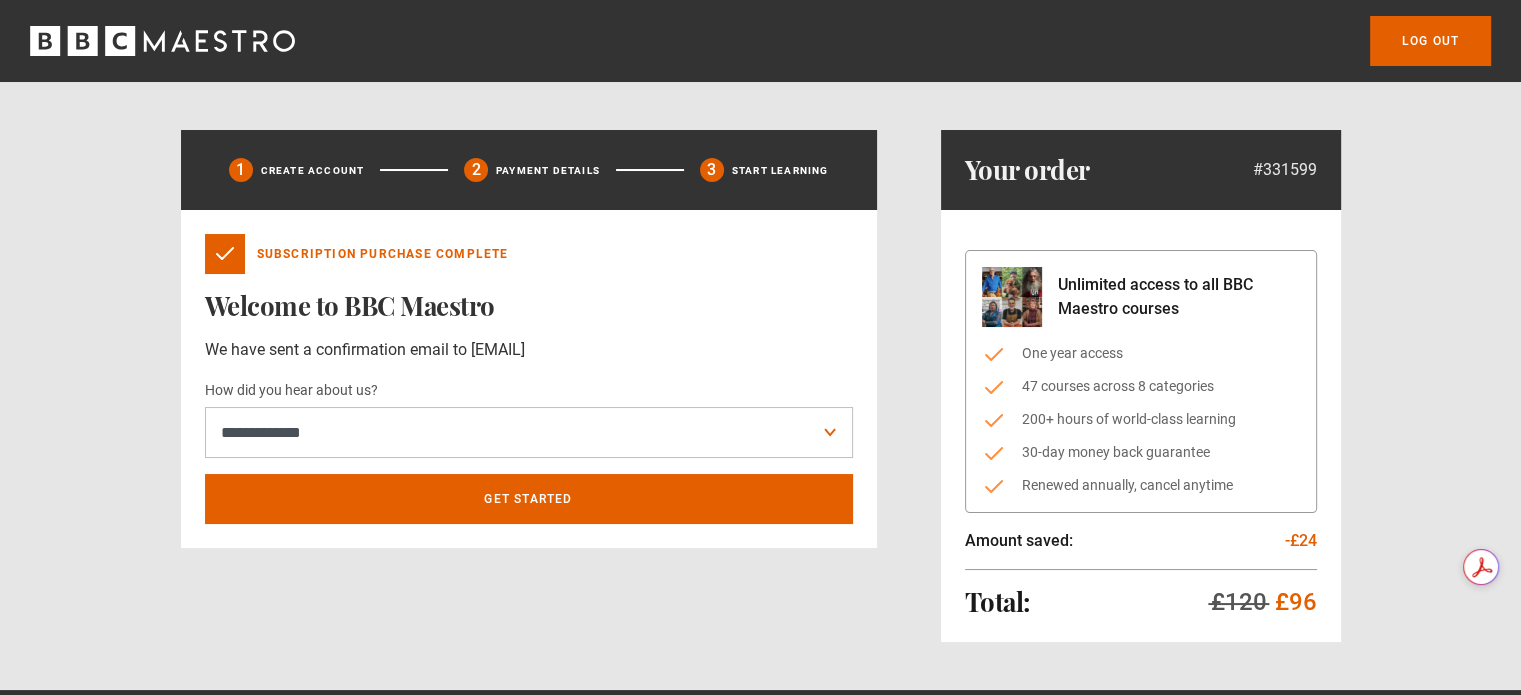 click 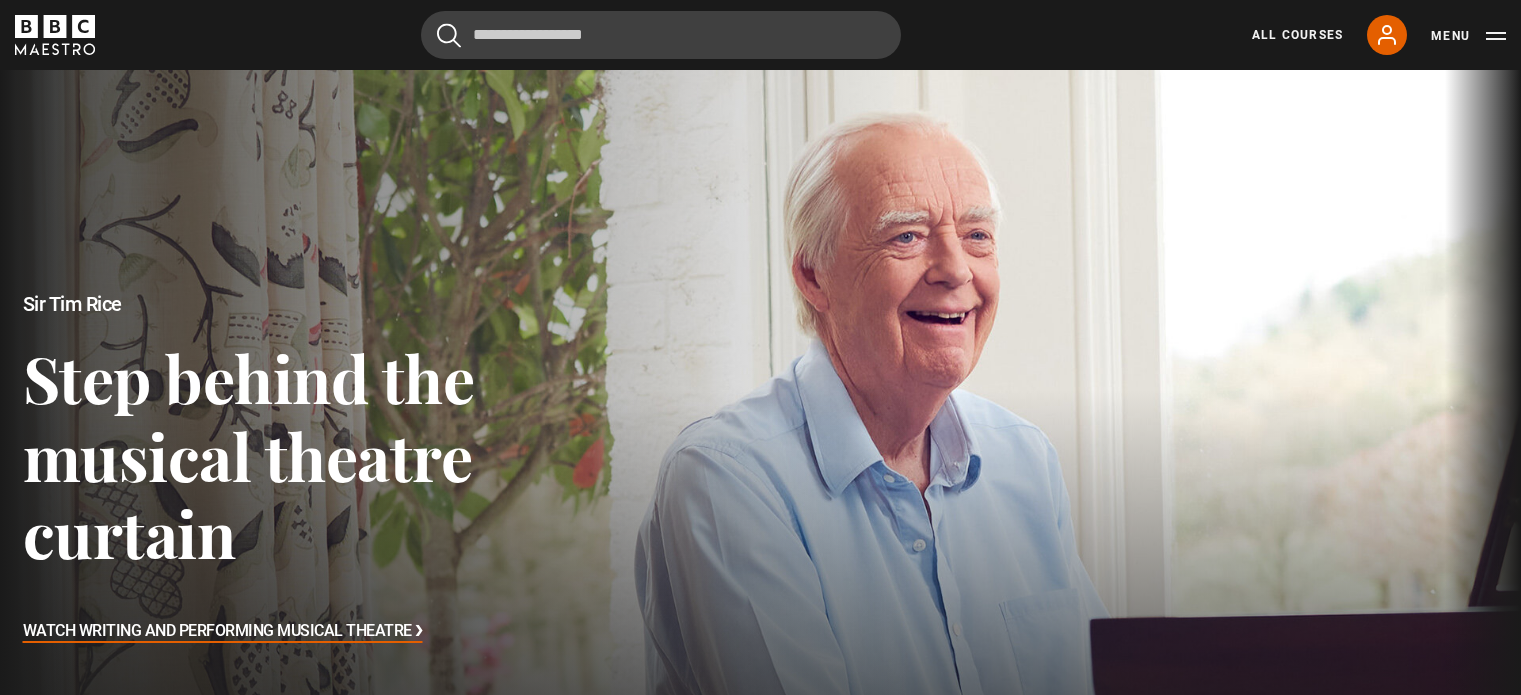scroll, scrollTop: 694, scrollLeft: 0, axis: vertical 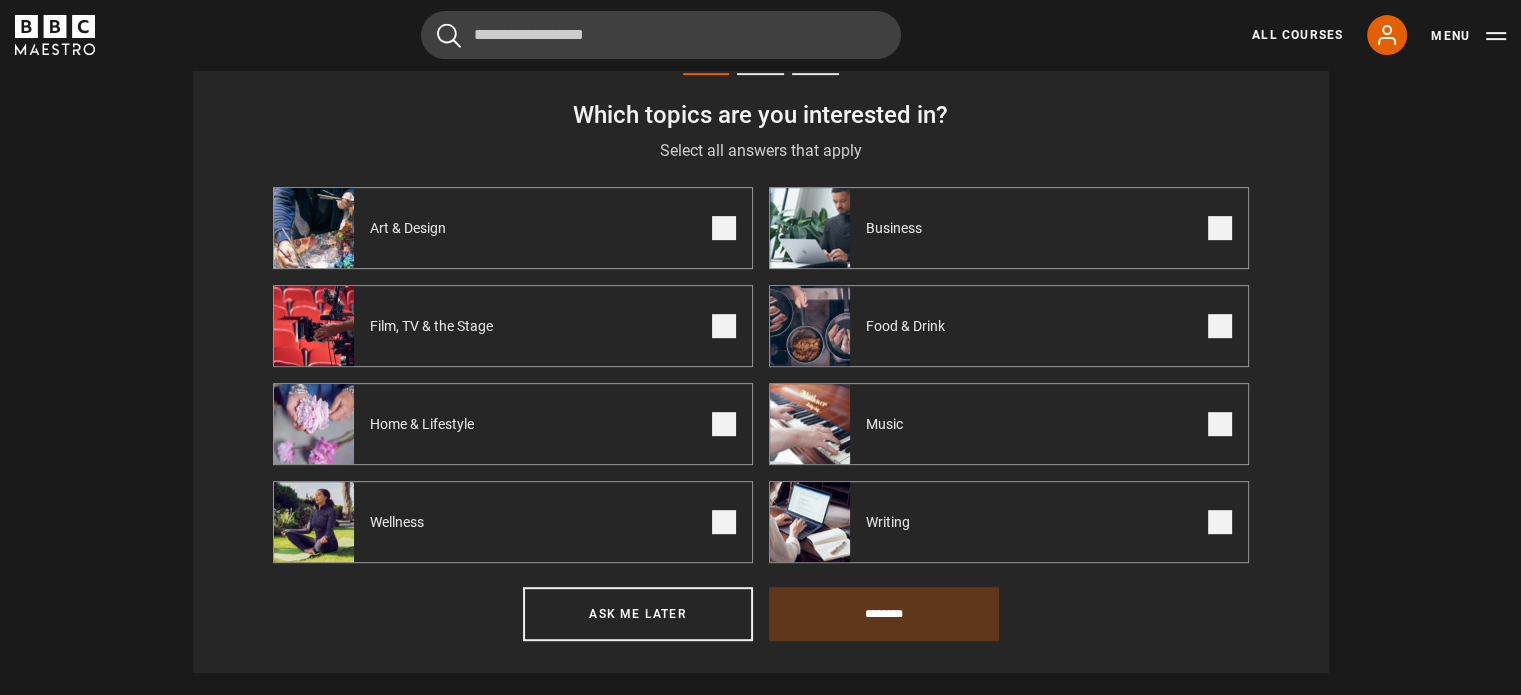 click at bounding box center (724, 228) 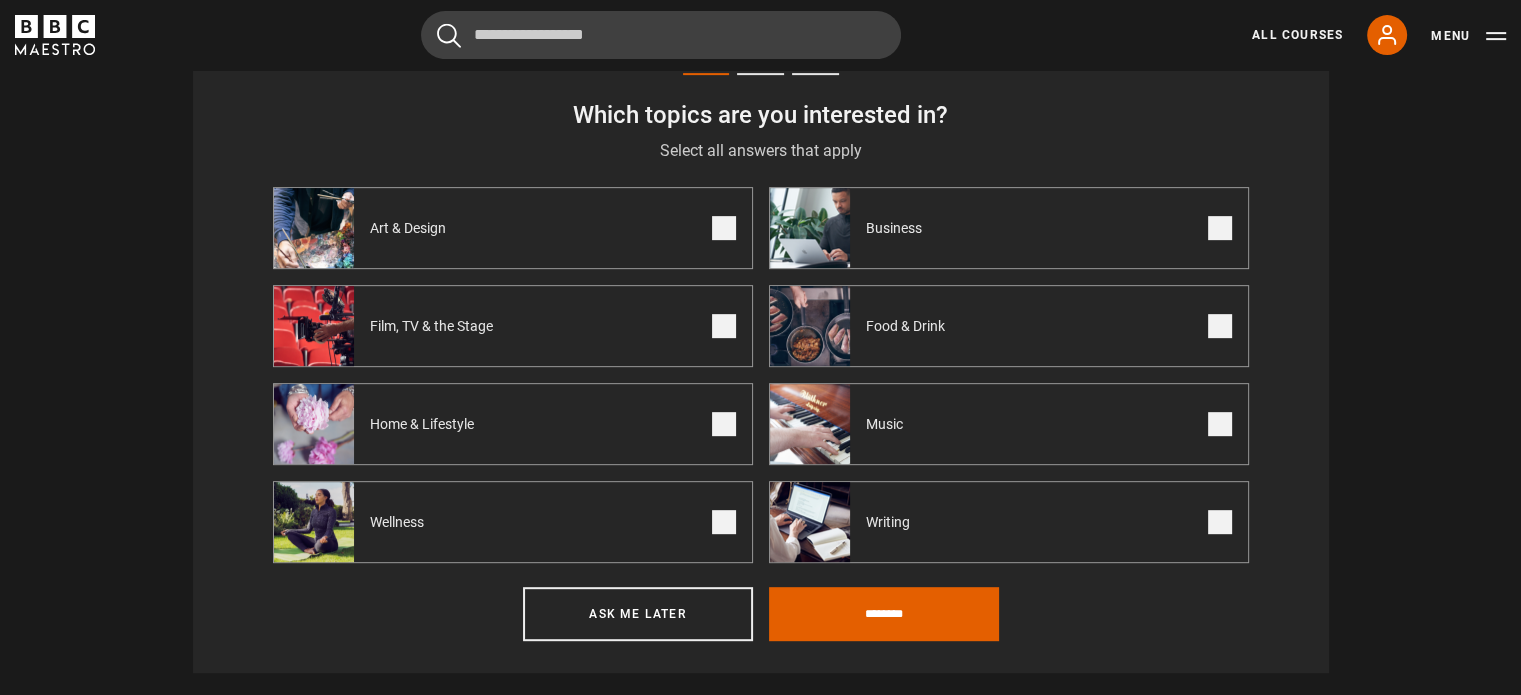 click at bounding box center [1220, 228] 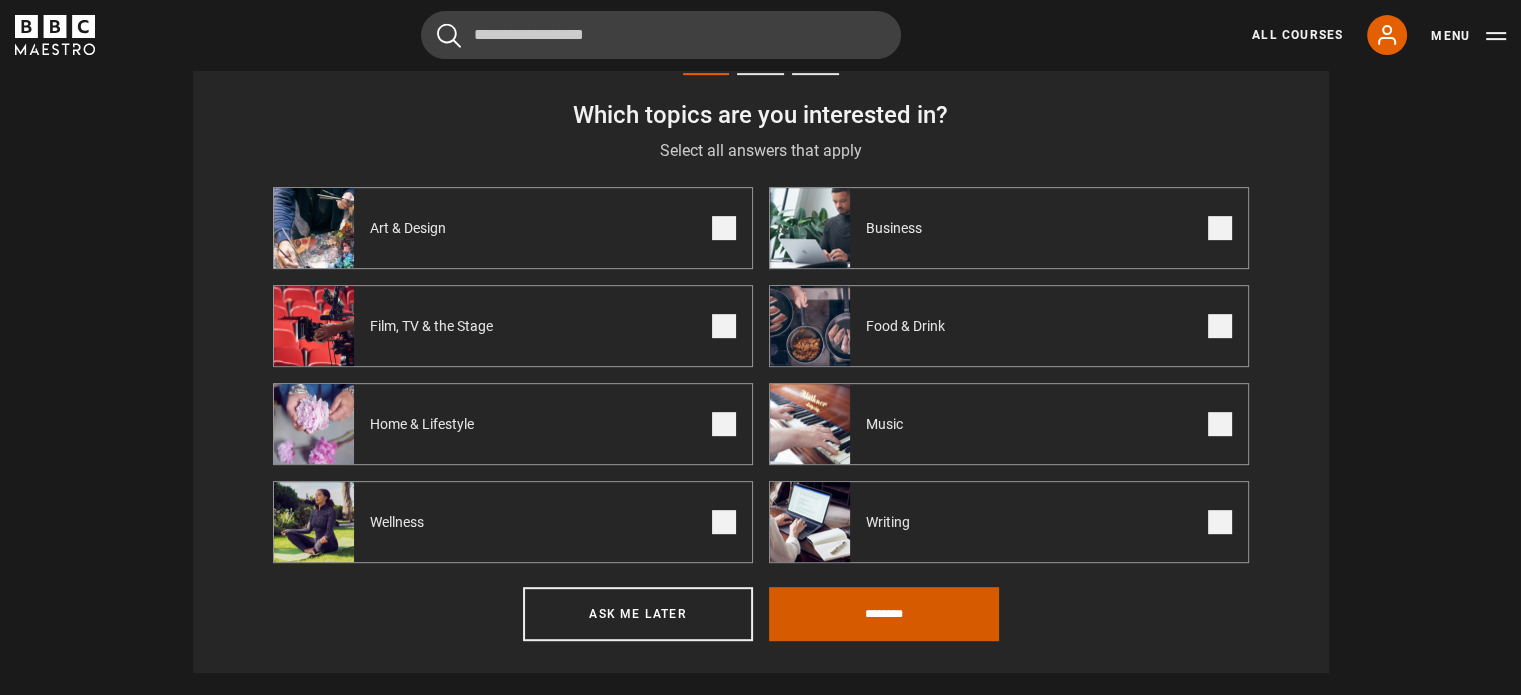 drag, startPoint x: 879, startPoint y: 609, endPoint x: 894, endPoint y: 603, distance: 16.155495 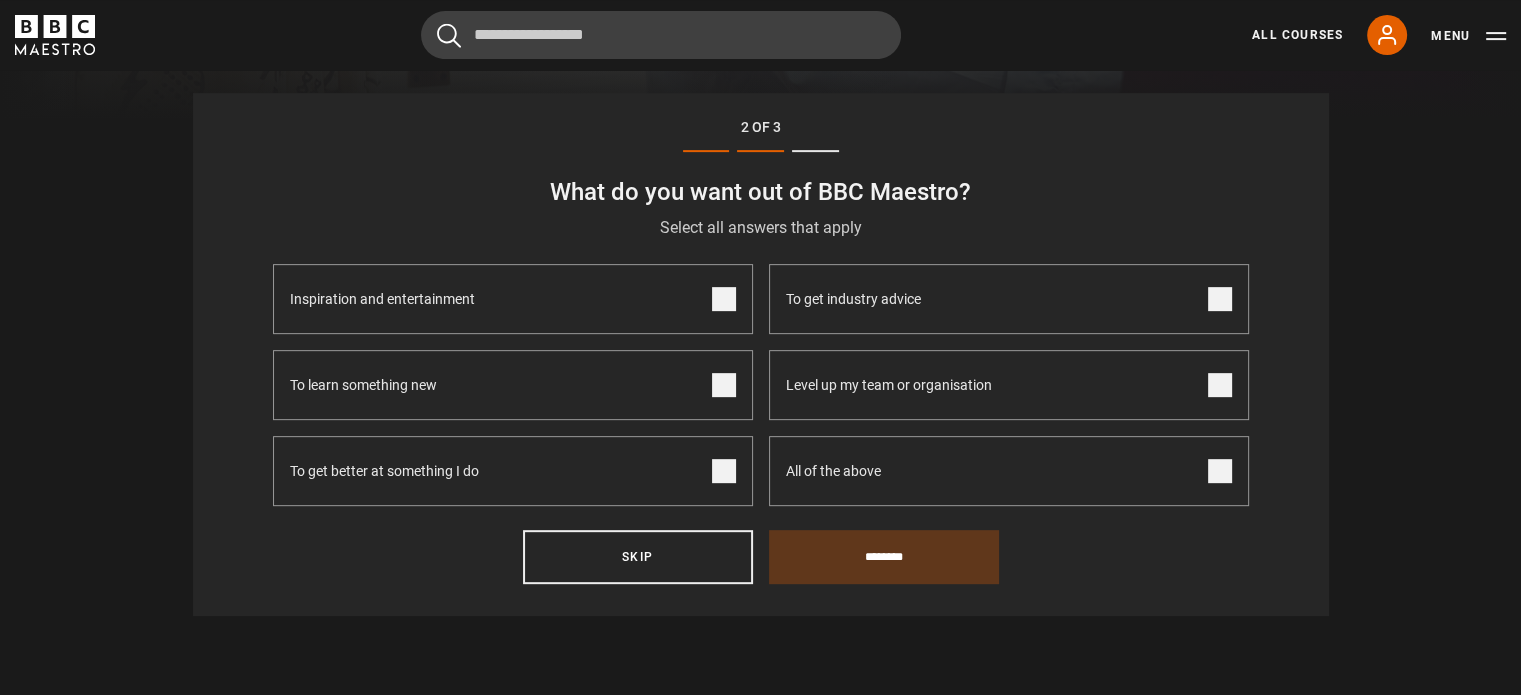 scroll, scrollTop: 694, scrollLeft: 0, axis: vertical 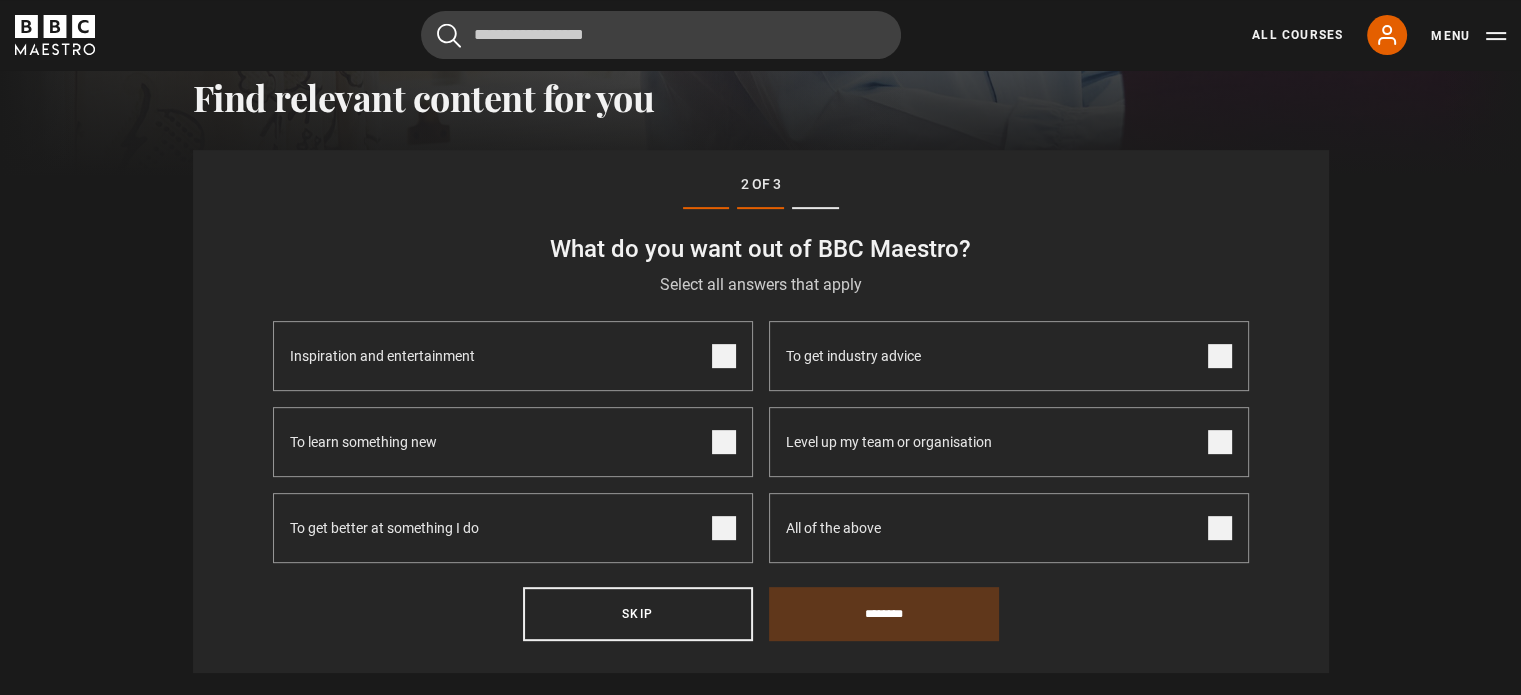 click on "Inspiration and entertainment" at bounding box center (513, 356) 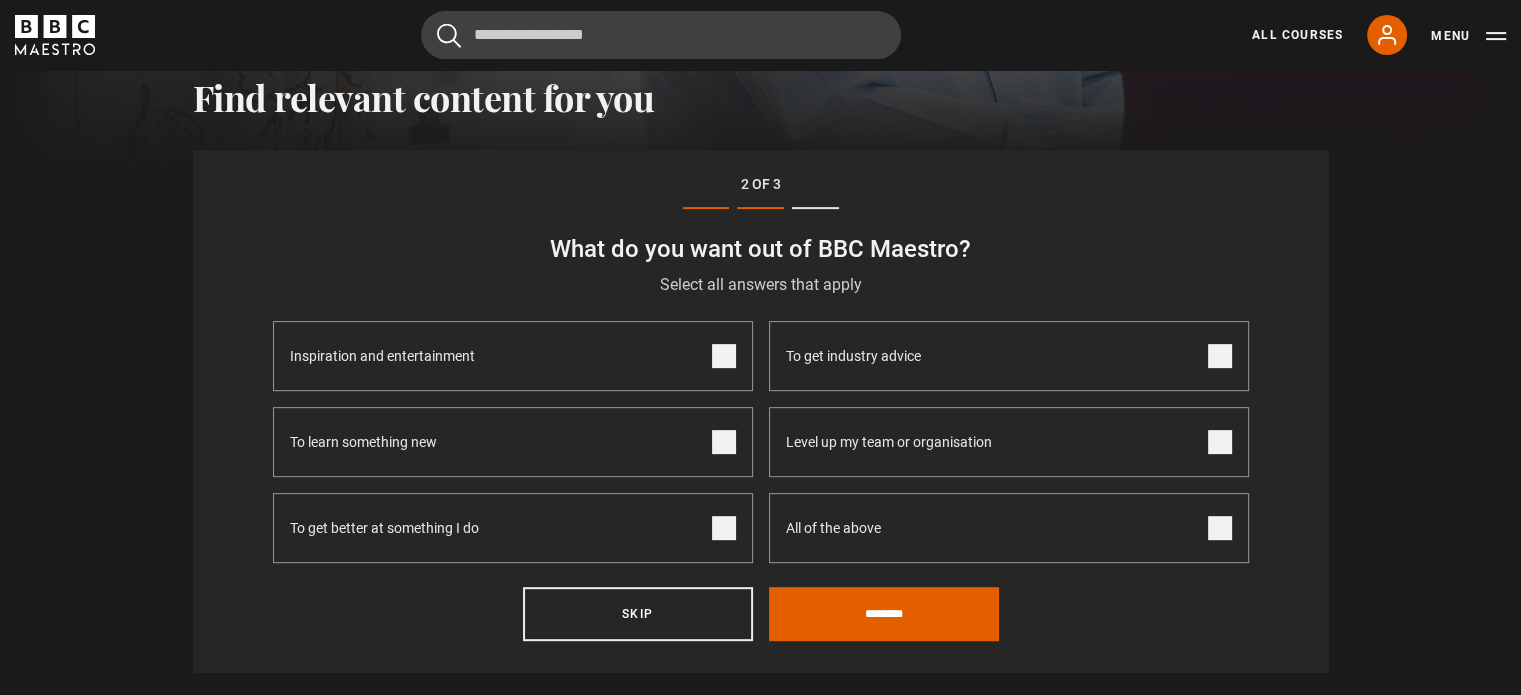 click on "To learn something new" at bounding box center (513, 442) 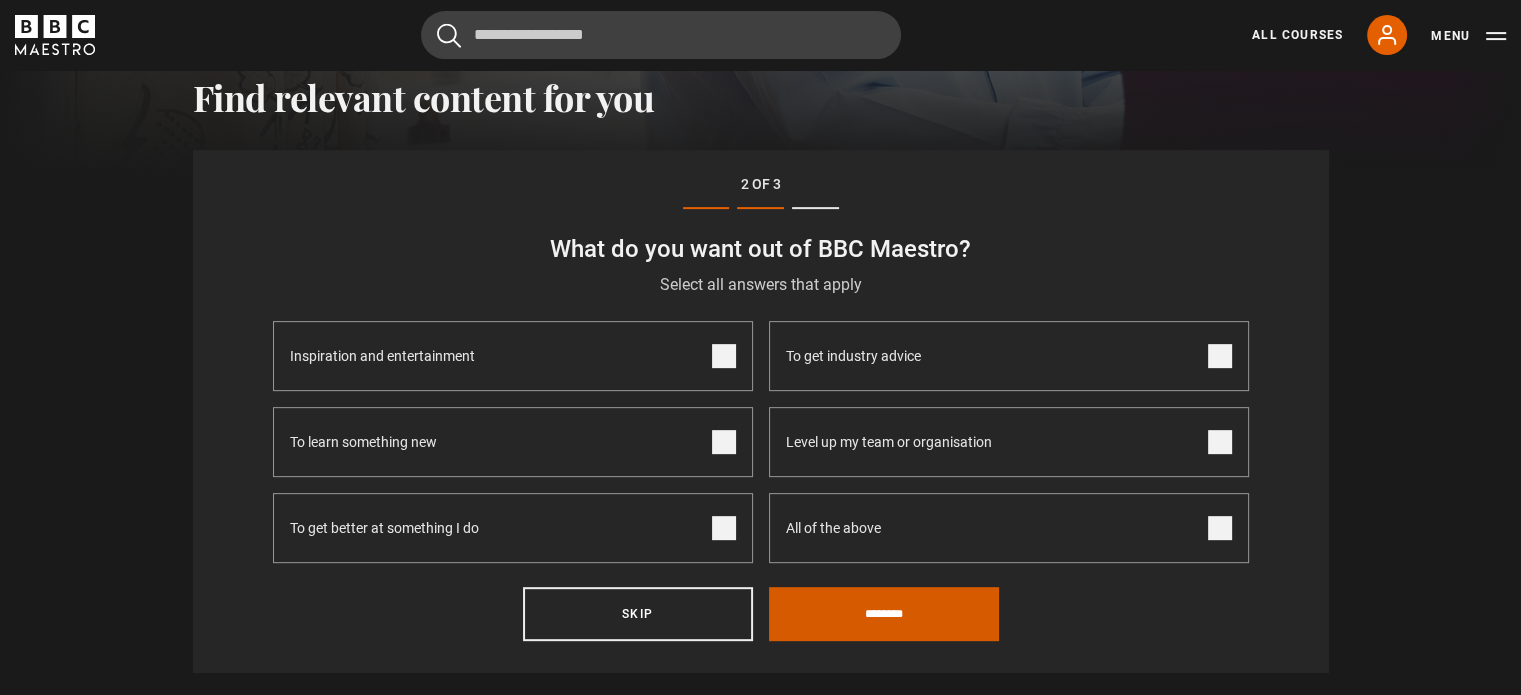 drag, startPoint x: 901, startPoint y: 616, endPoint x: 927, endPoint y: 610, distance: 26.683329 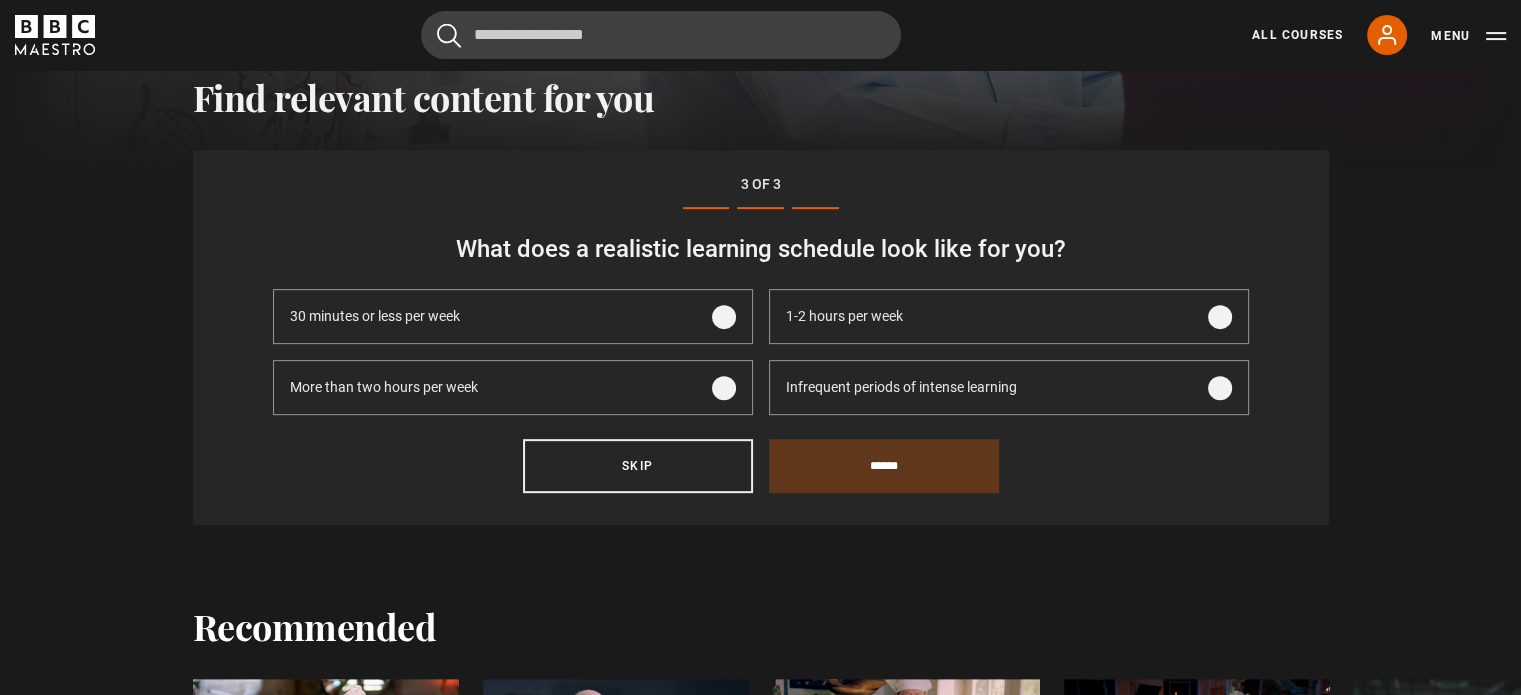 click on "1-2 hours per week" at bounding box center [1009, 316] 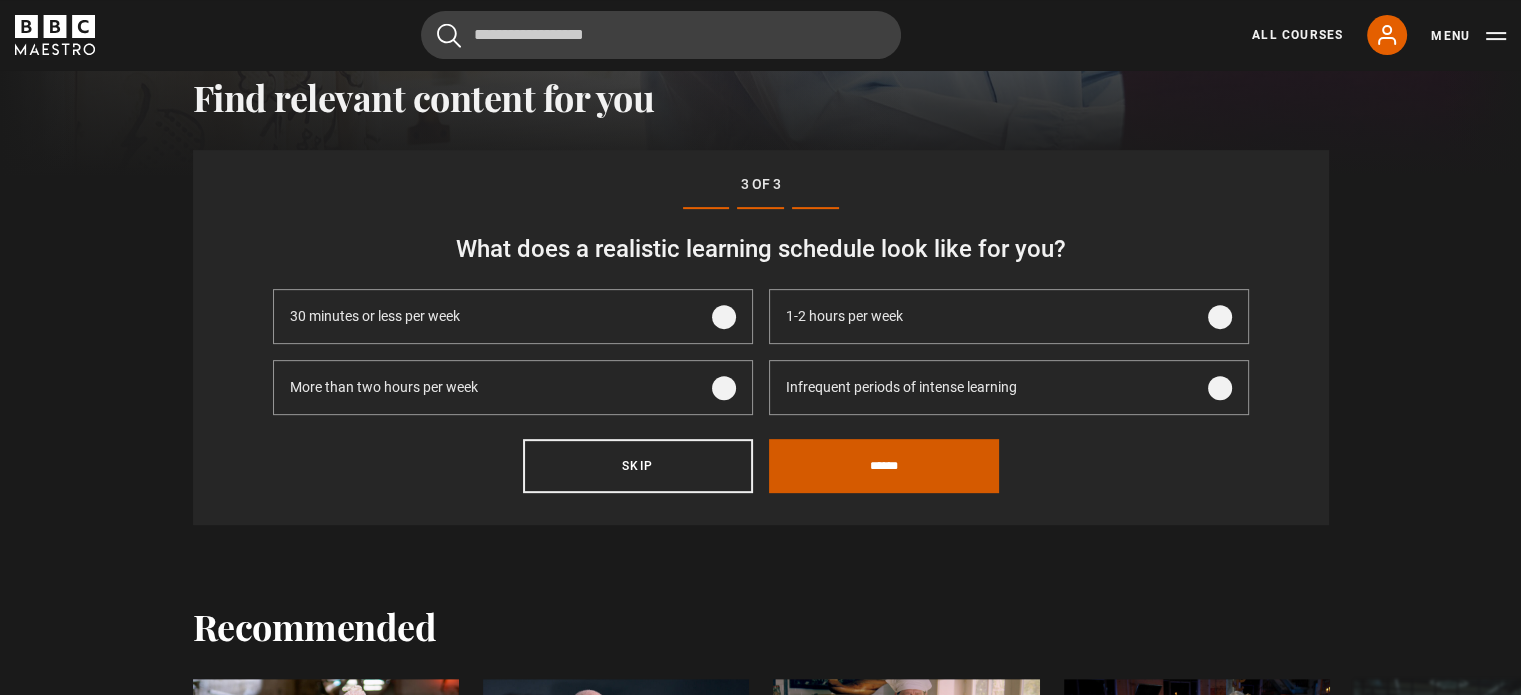 click on "******" at bounding box center (884, 466) 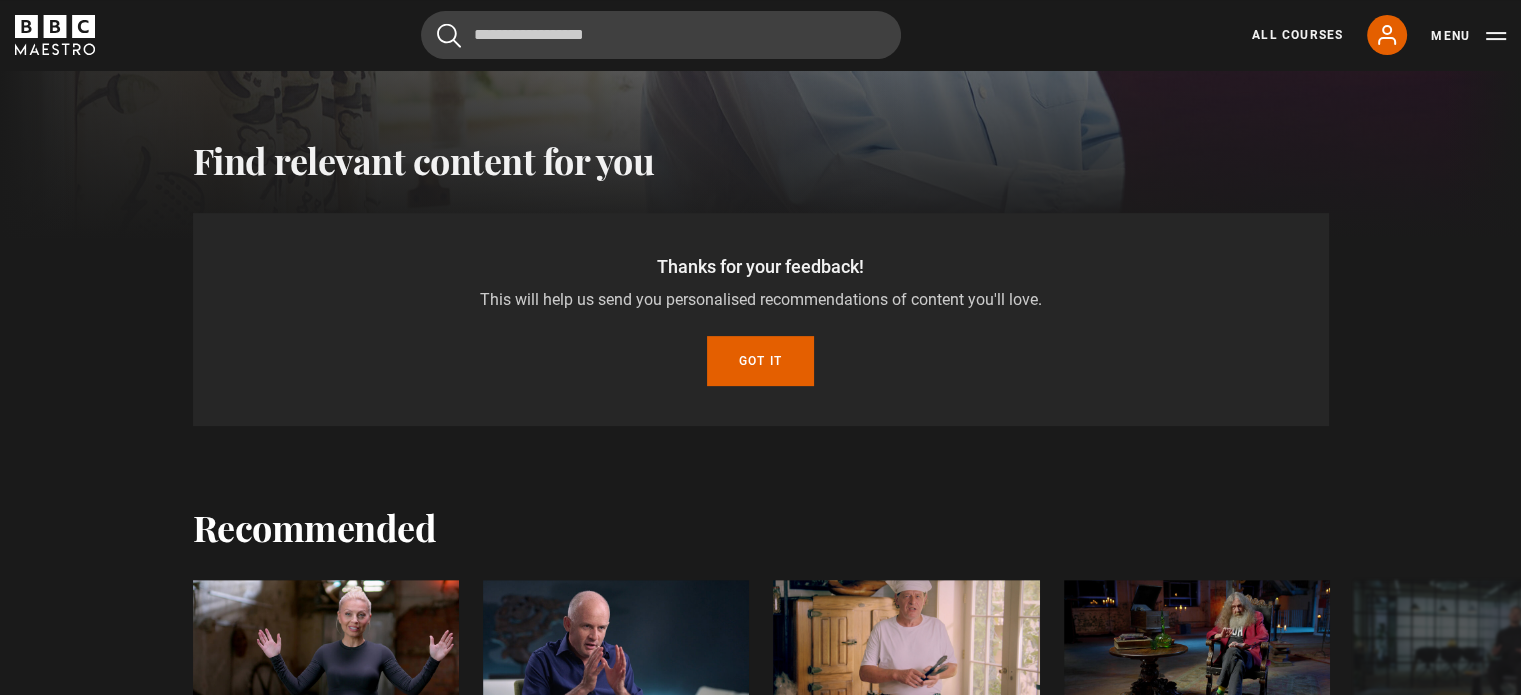scroll, scrollTop: 620, scrollLeft: 0, axis: vertical 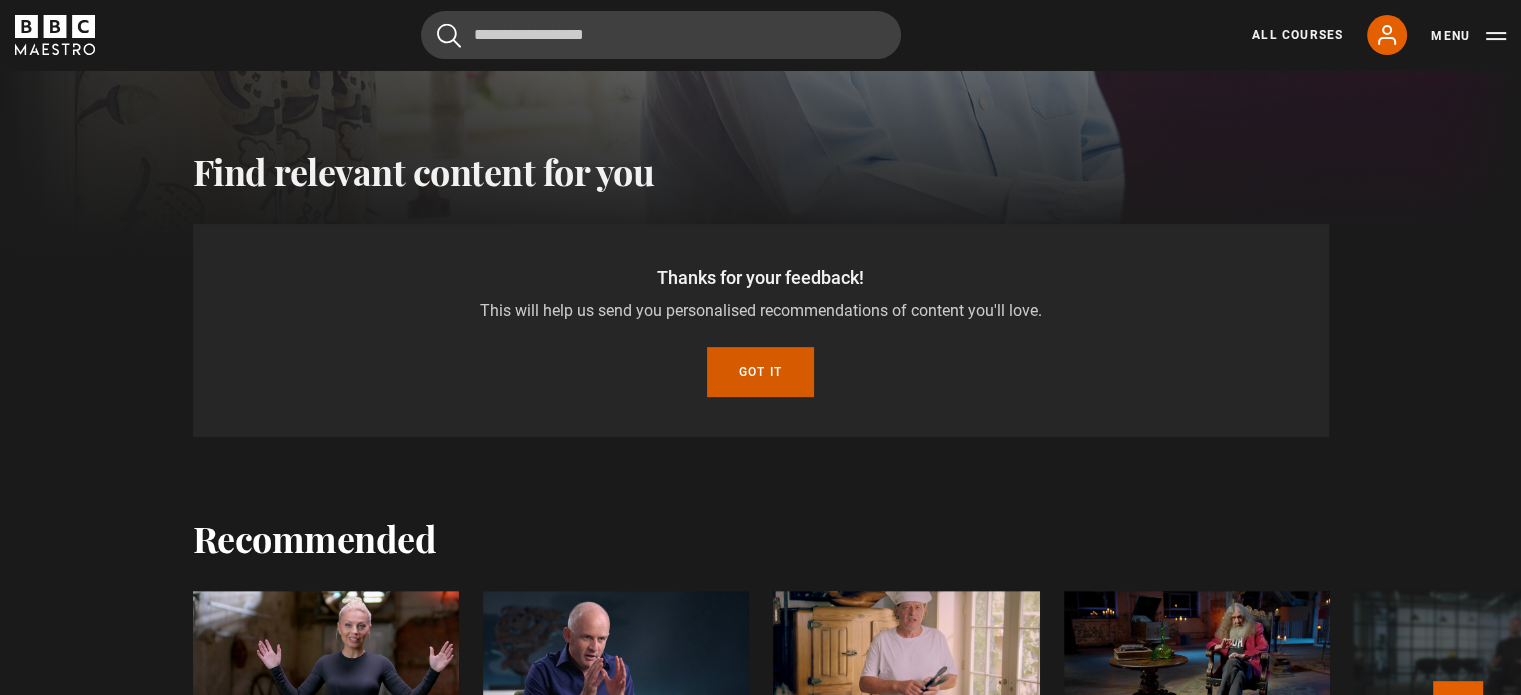 click on "Got it" at bounding box center (760, 372) 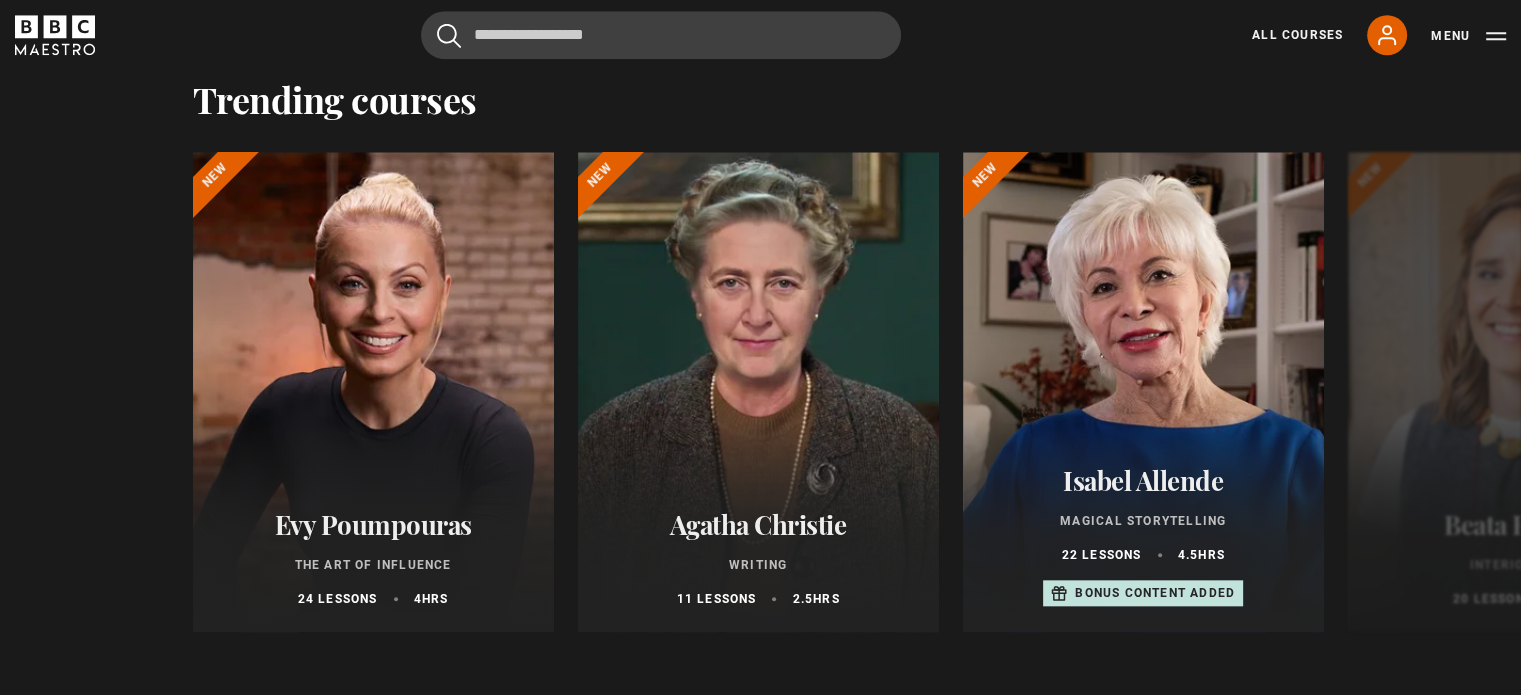 scroll, scrollTop: 1686, scrollLeft: 0, axis: vertical 